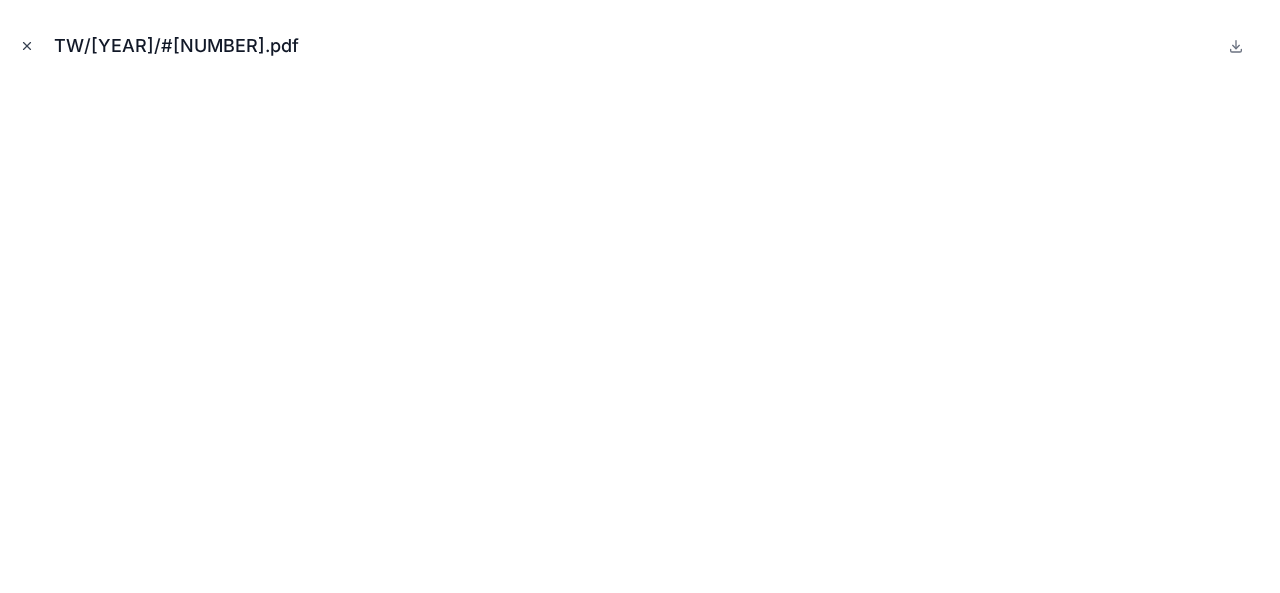 scroll, scrollTop: 0, scrollLeft: 0, axis: both 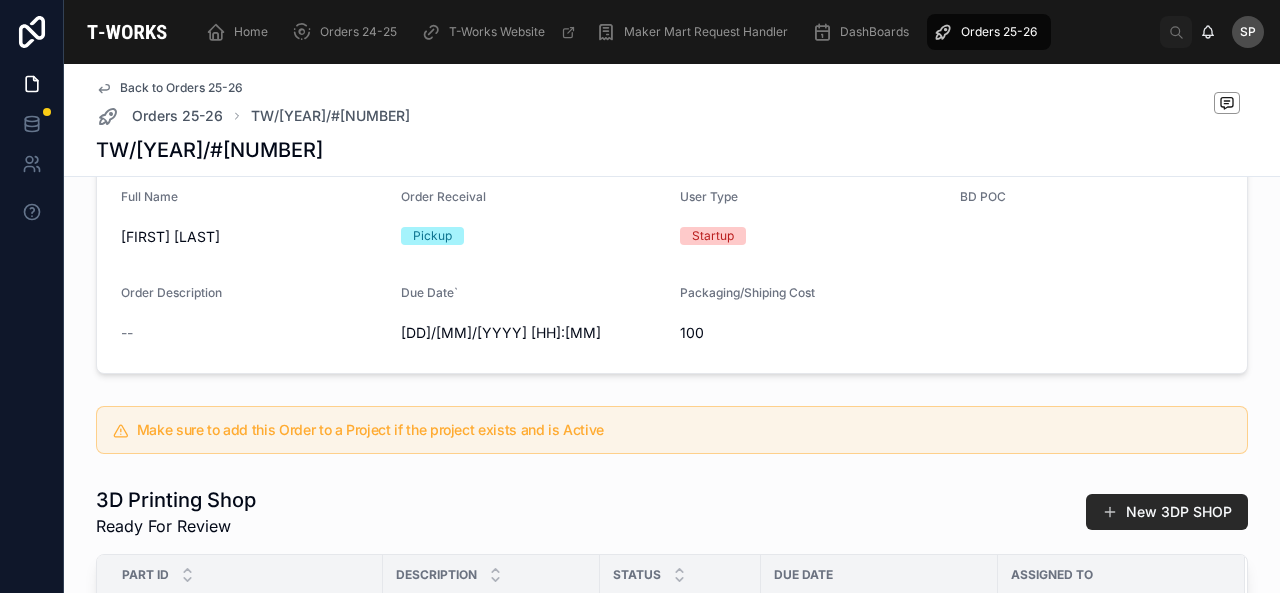 click at bounding box center [127, 32] 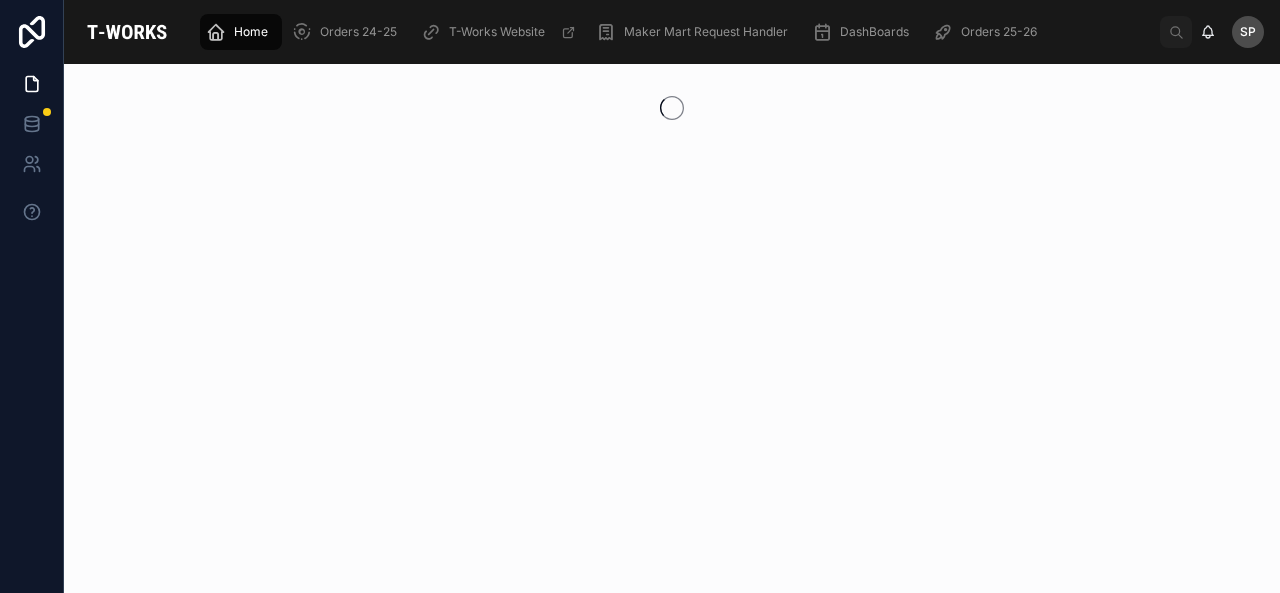 scroll, scrollTop: 0, scrollLeft: 0, axis: both 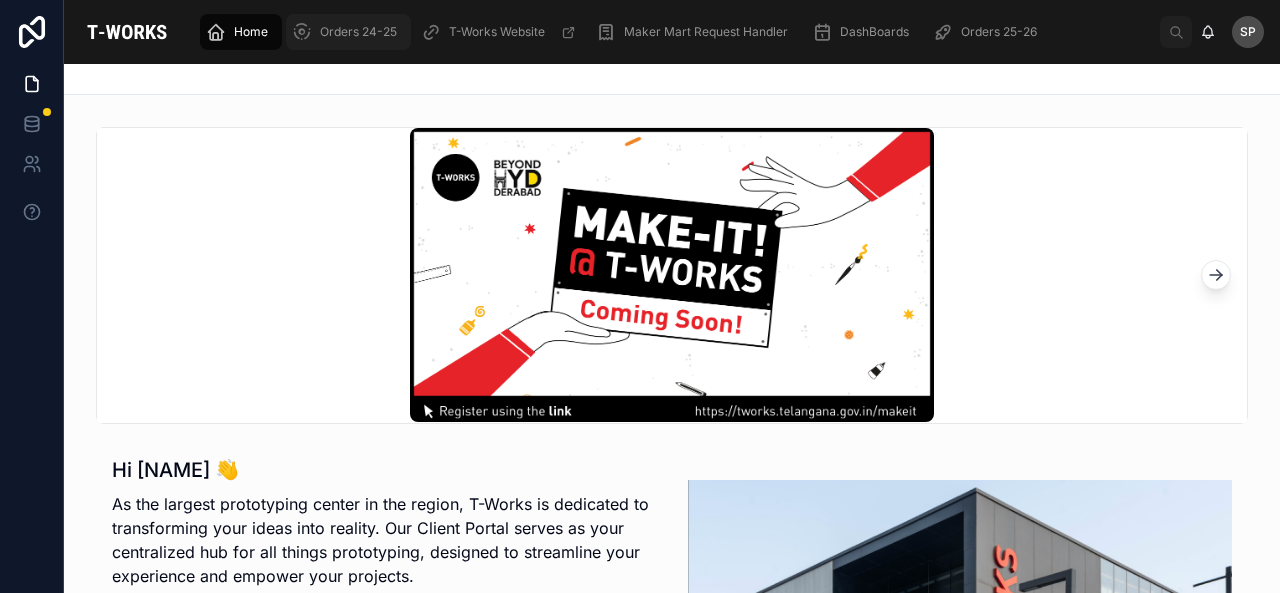 drag, startPoint x: 267, startPoint y: 94, endPoint x: 314, endPoint y: 35, distance: 75.43209 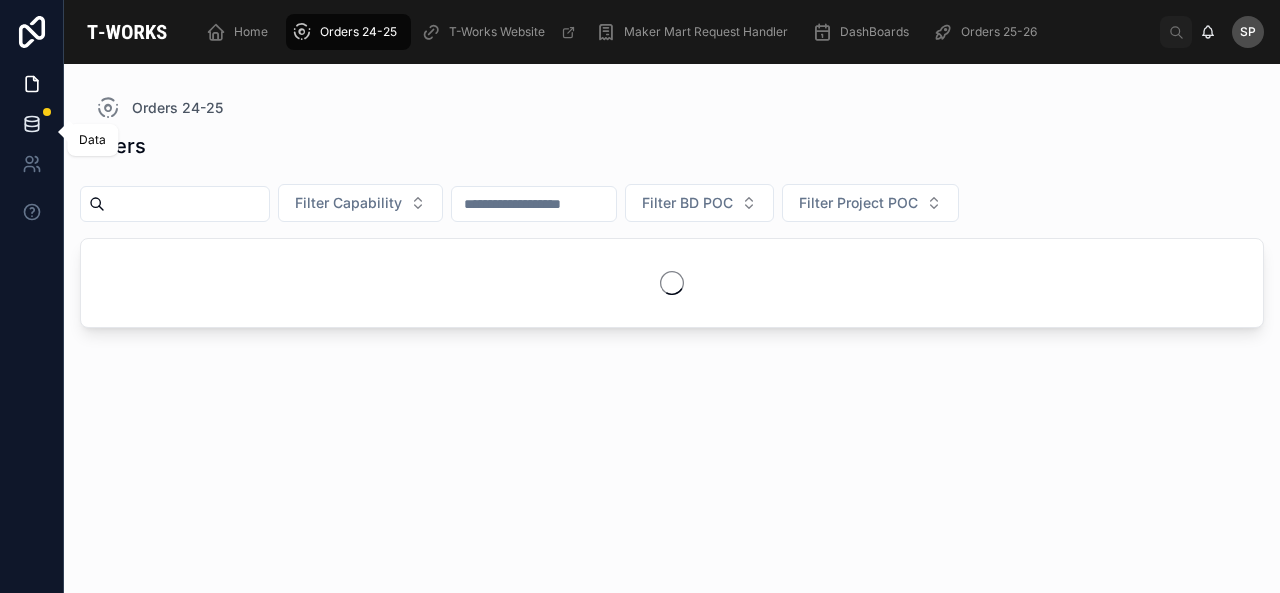 click 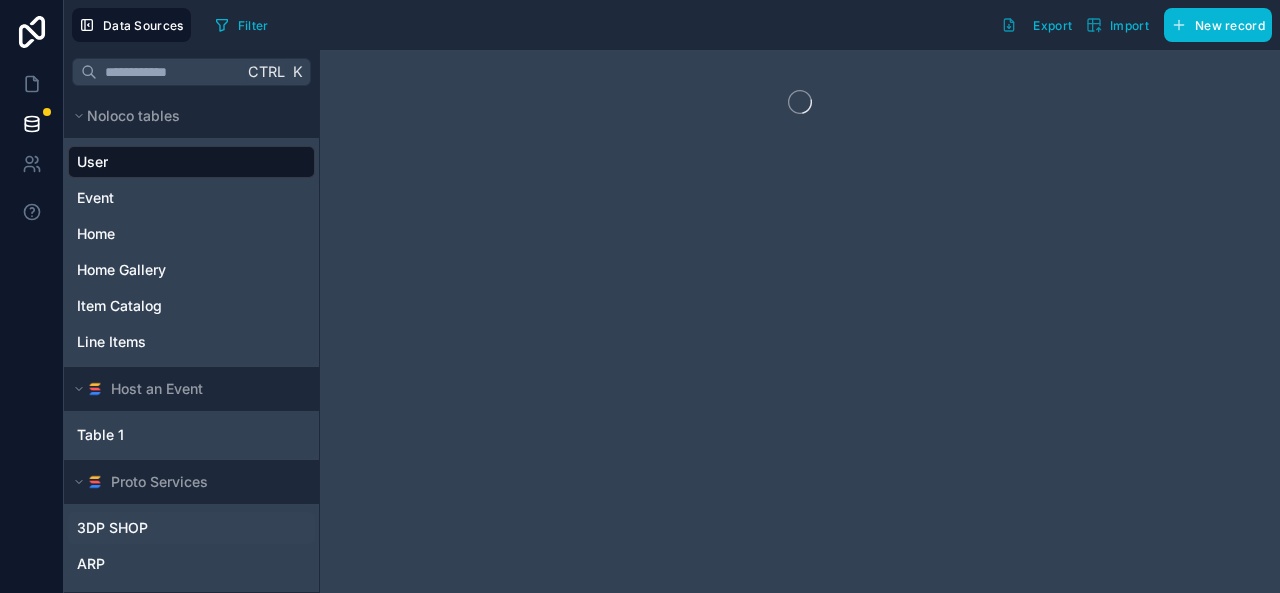 click on "3DP SHOP" at bounding box center [112, 528] 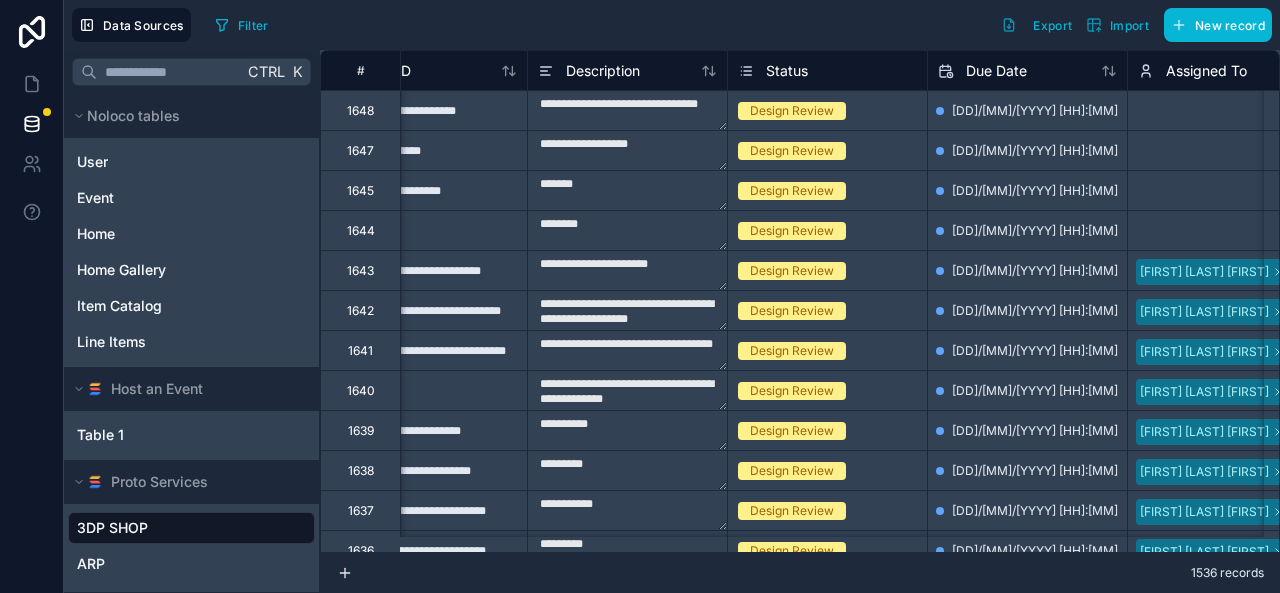 scroll, scrollTop: 0, scrollLeft: 0, axis: both 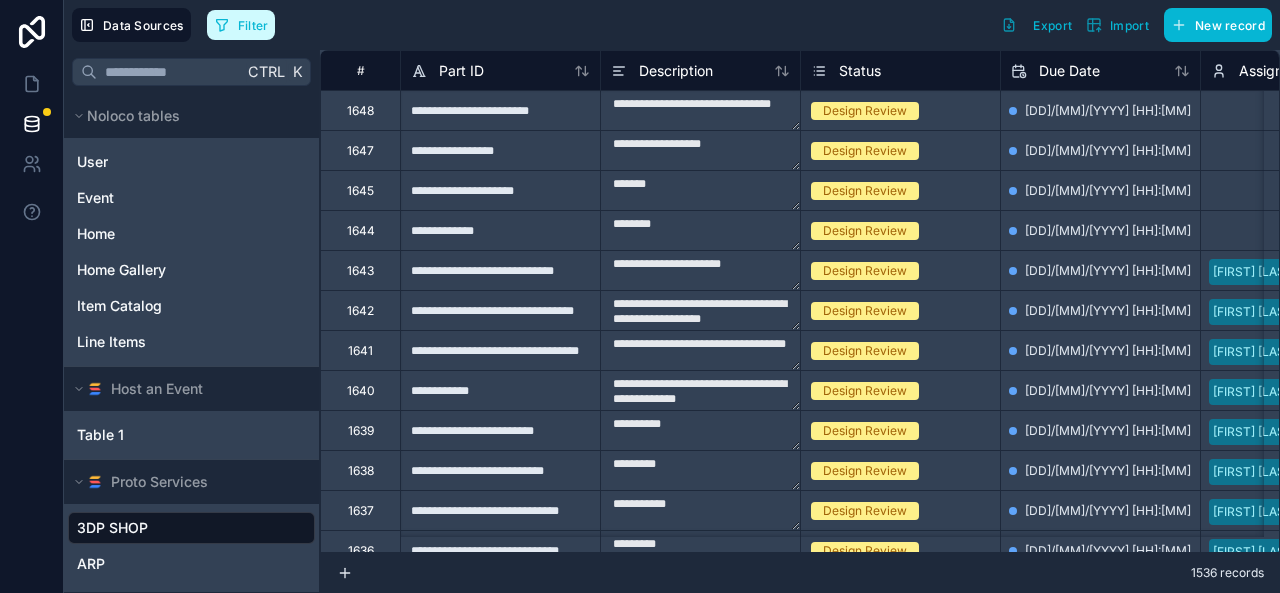click on "Filter" at bounding box center [241, 25] 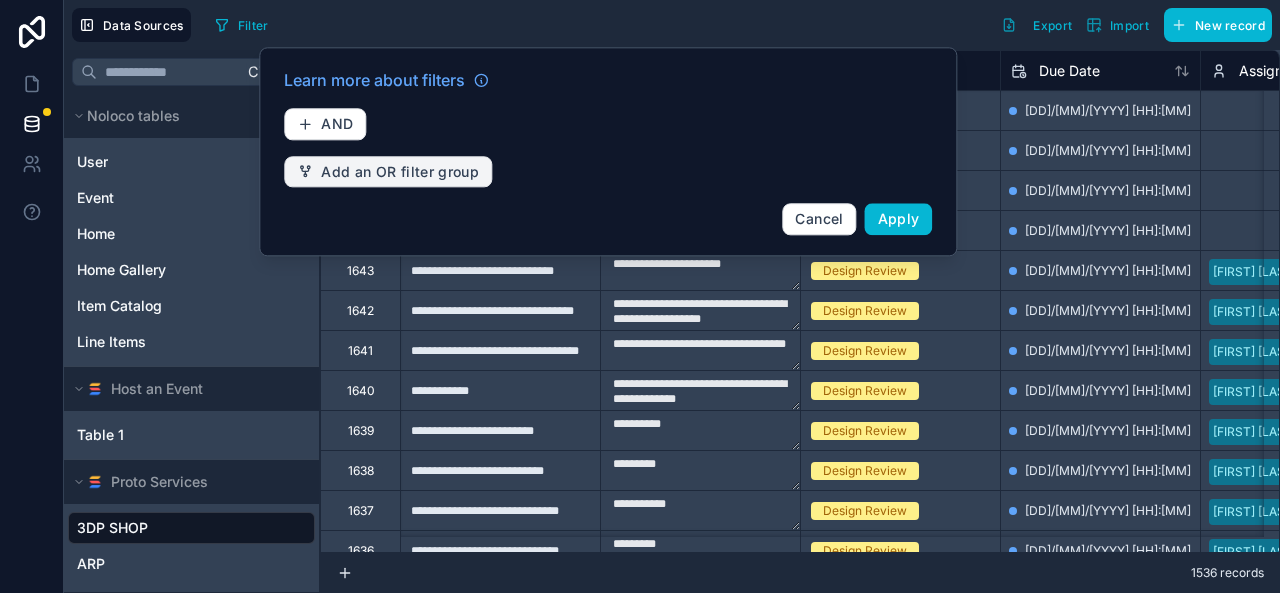 click on "Add an OR filter group" at bounding box center [388, 172] 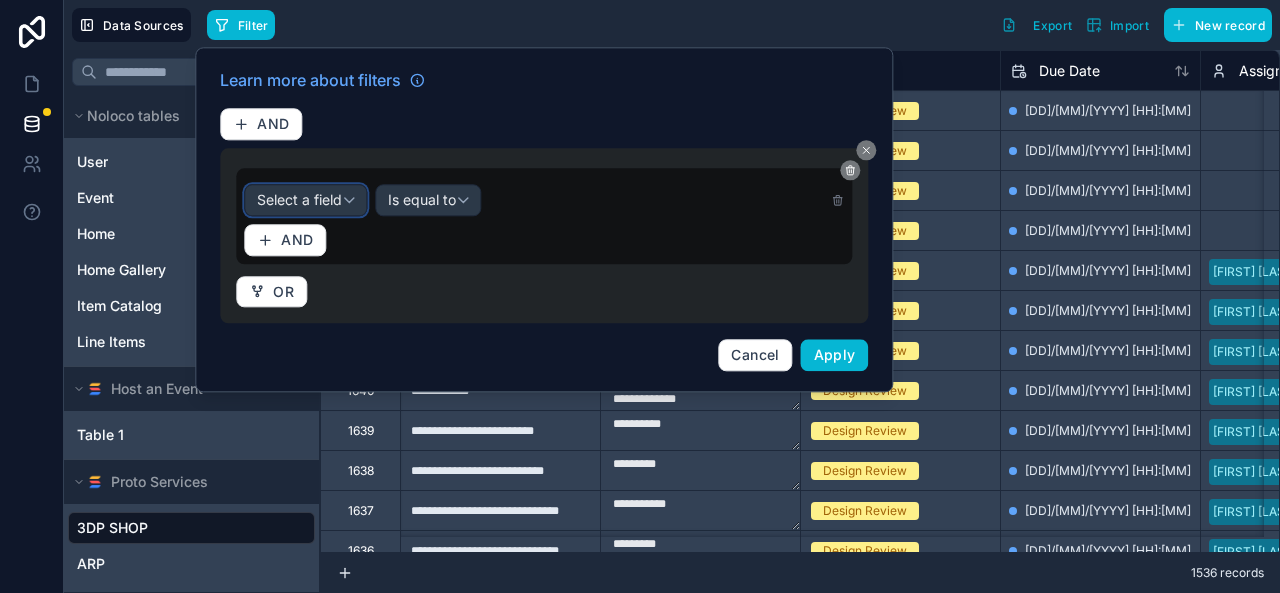 click on "Select a field" at bounding box center (305, 200) 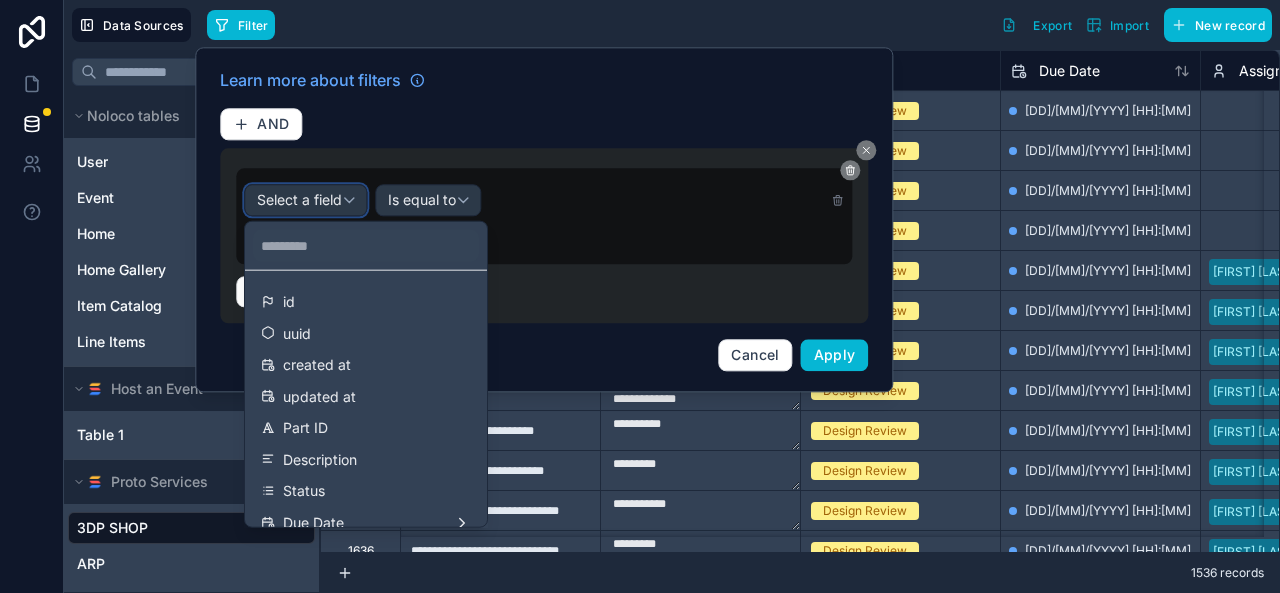 type 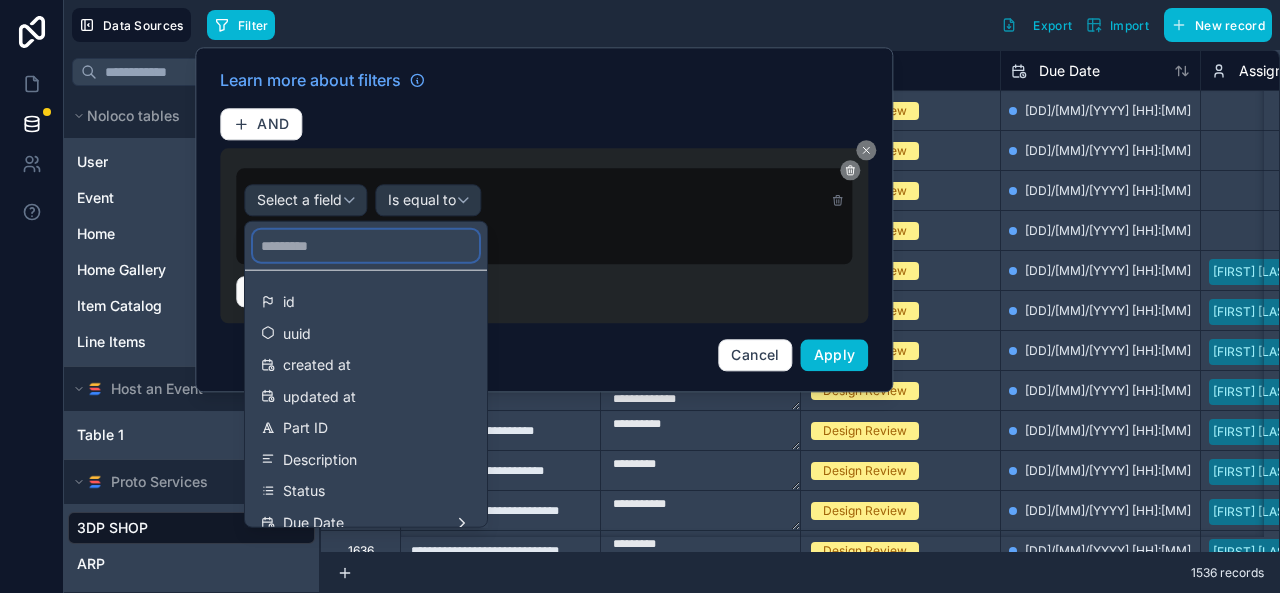 click at bounding box center [366, 246] 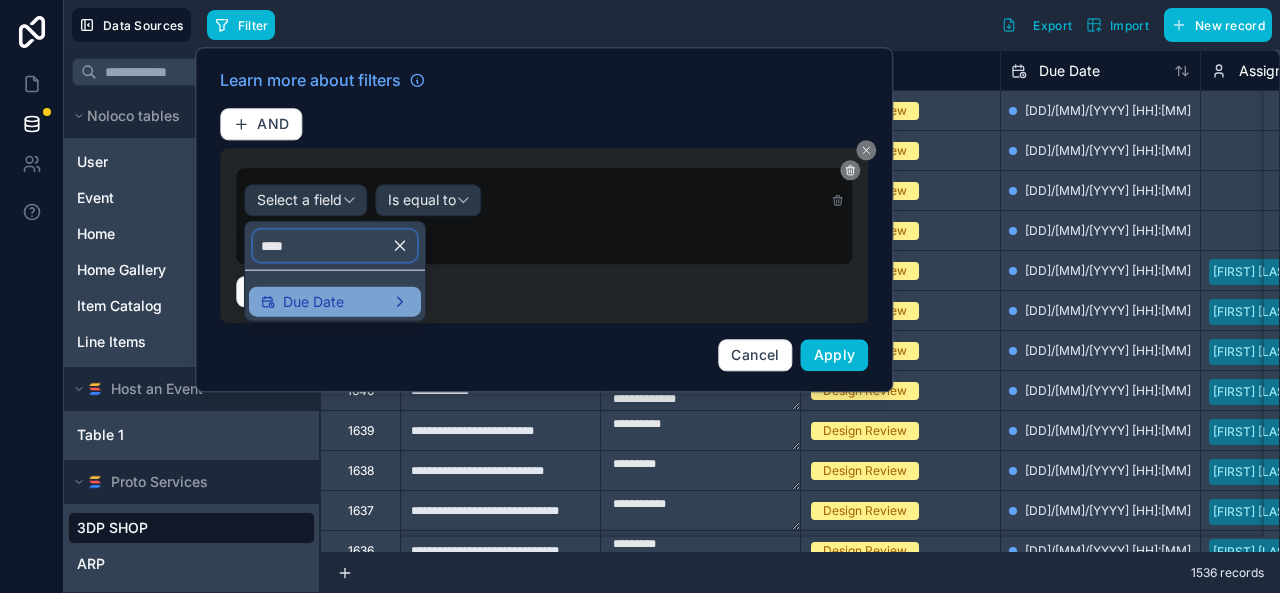 type on "****" 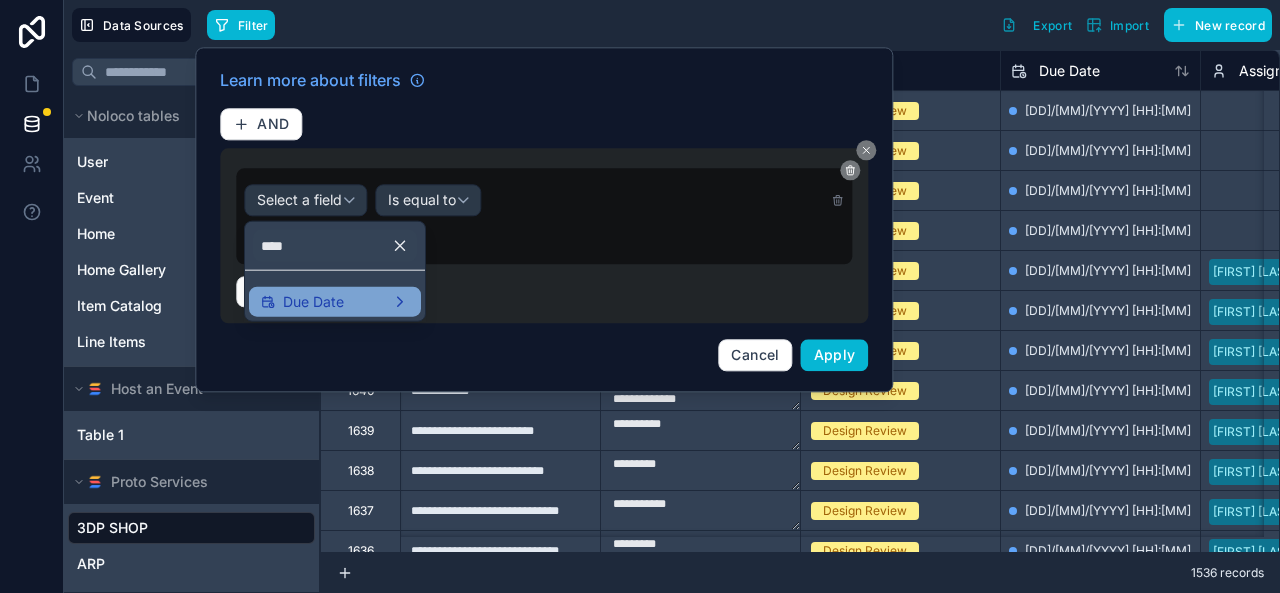 click on "Due Date" at bounding box center (335, 302) 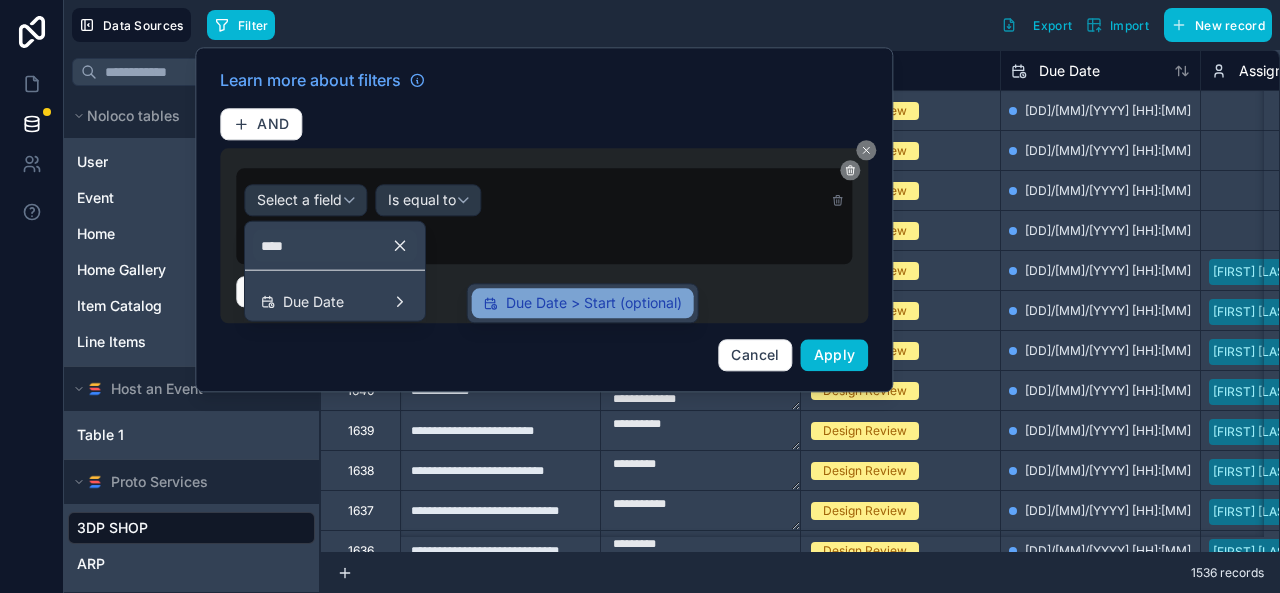 click on "Due Date > Start (optional)" at bounding box center [583, 303] 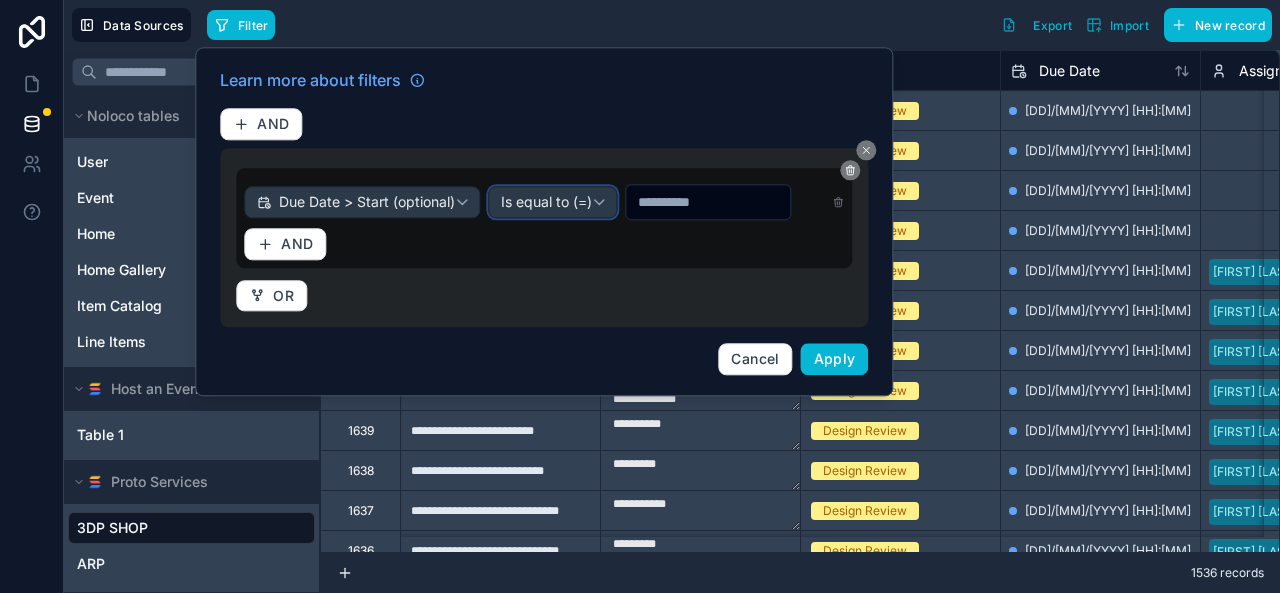 click on "Is equal to (=)" at bounding box center (552, 202) 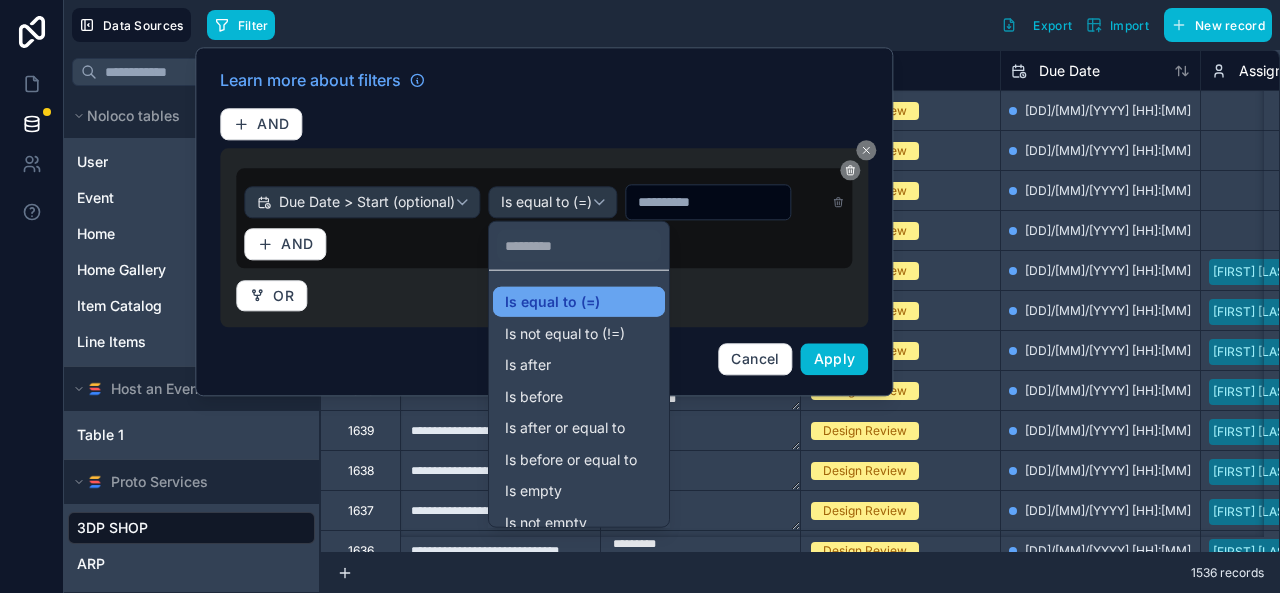 click on "Is equal to (=)" at bounding box center [552, 302] 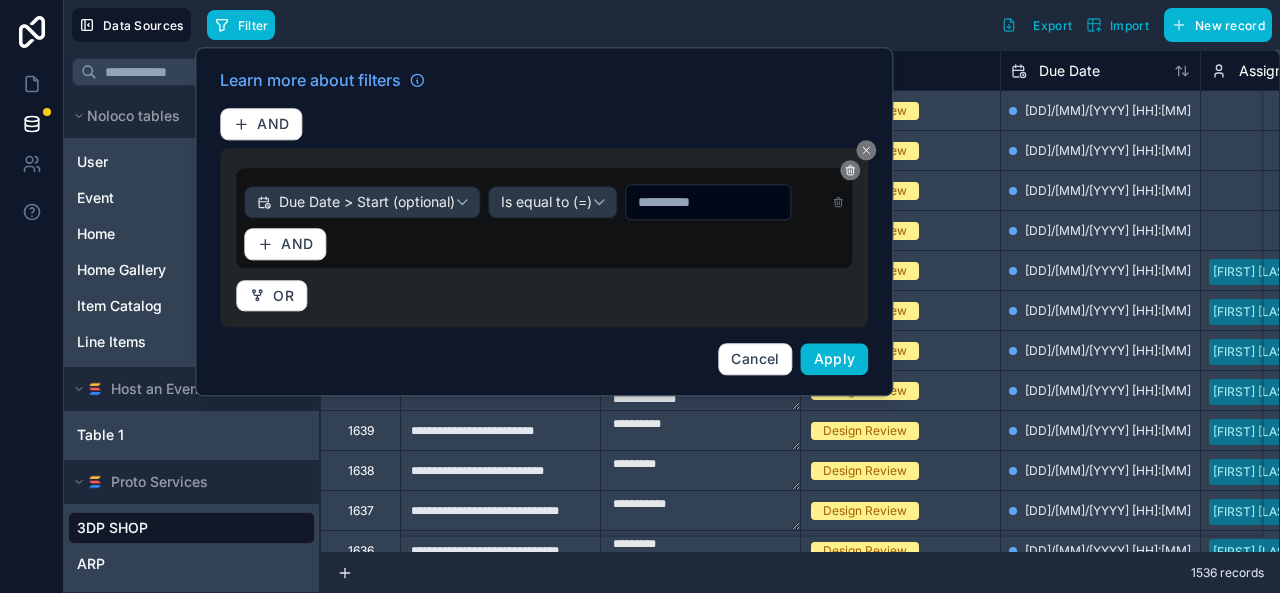 click at bounding box center (708, 202) 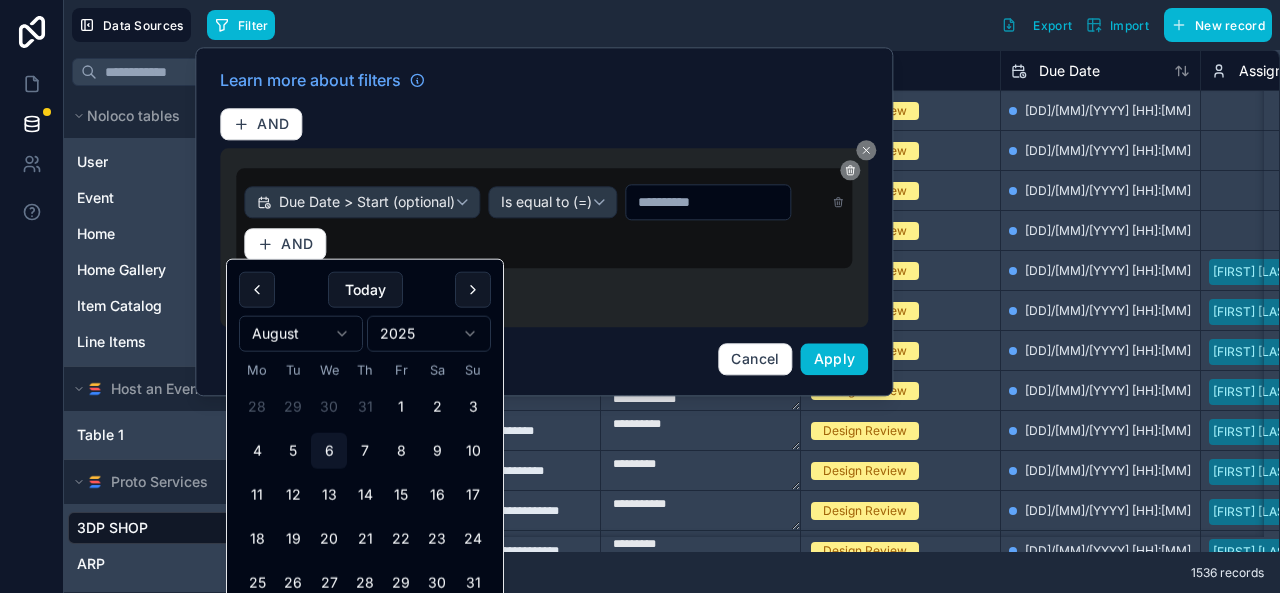 click on "**********" at bounding box center [640, 296] 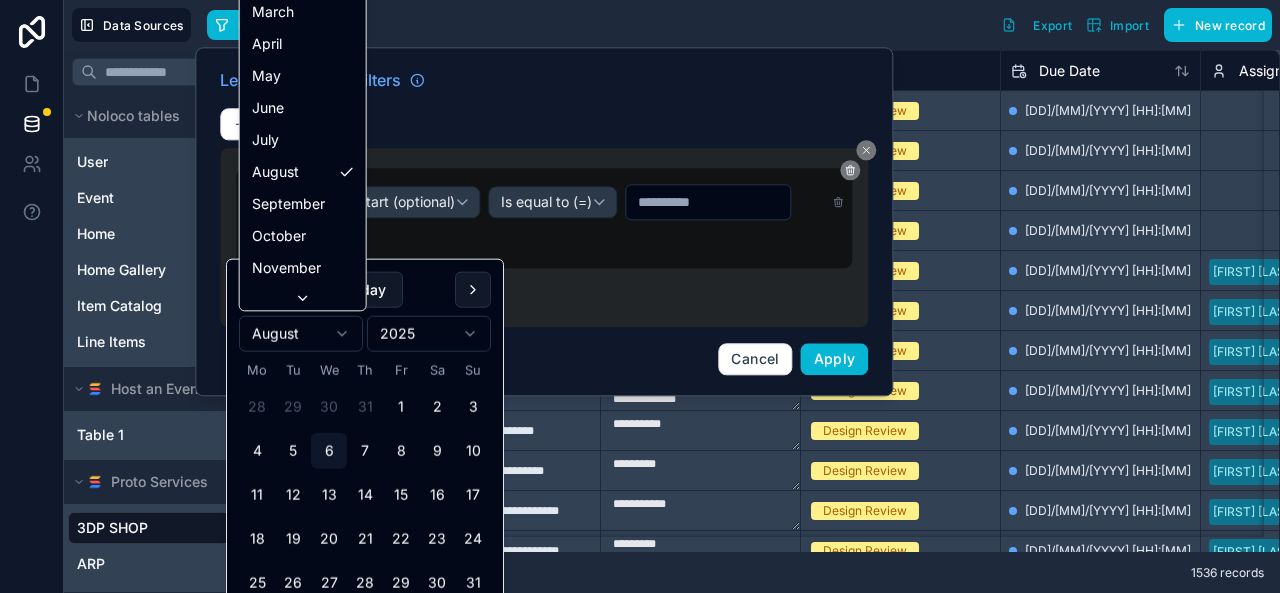 click on "**********" at bounding box center [640, 296] 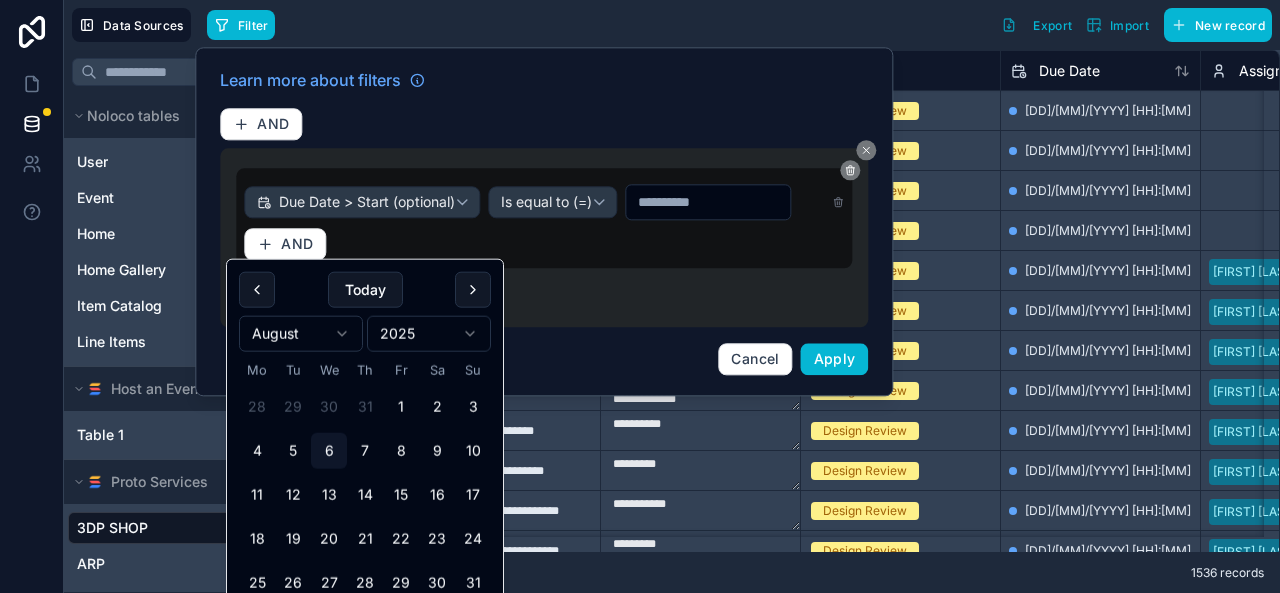 click at bounding box center (708, 202) 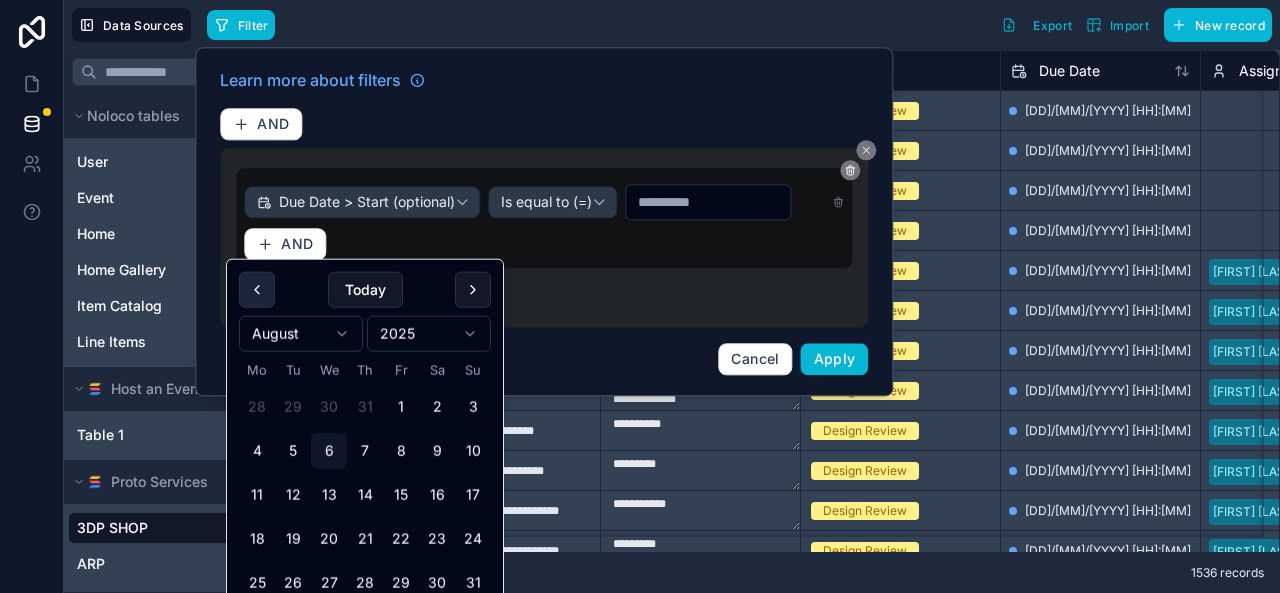 click at bounding box center [257, 290] 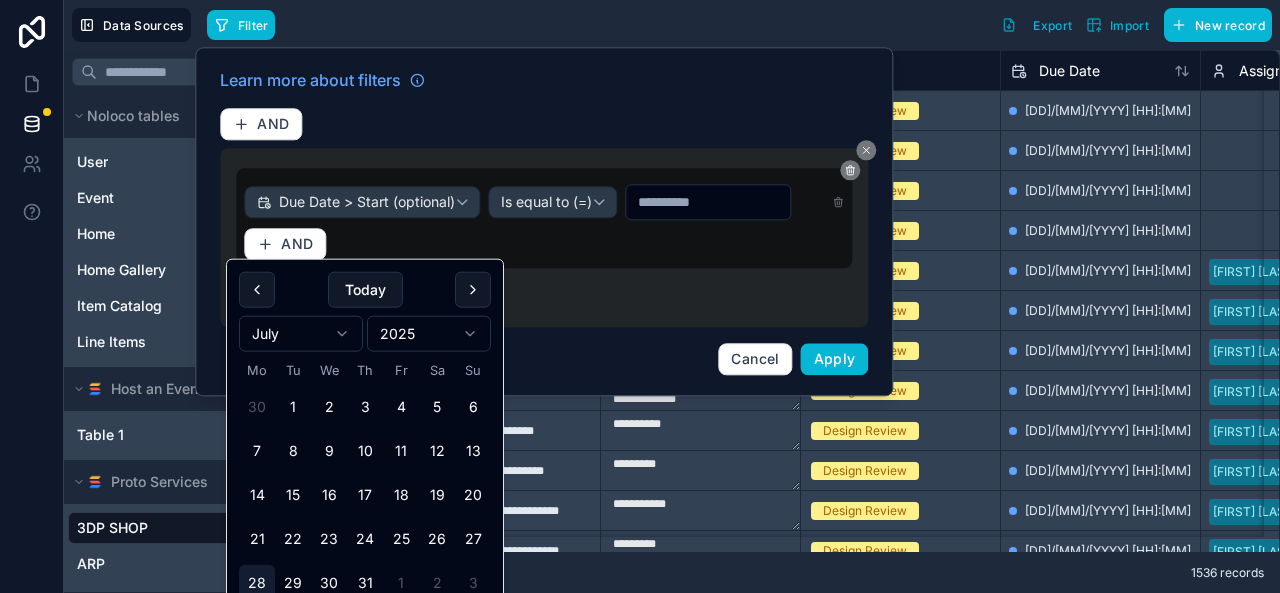 click on "28" at bounding box center [257, 583] 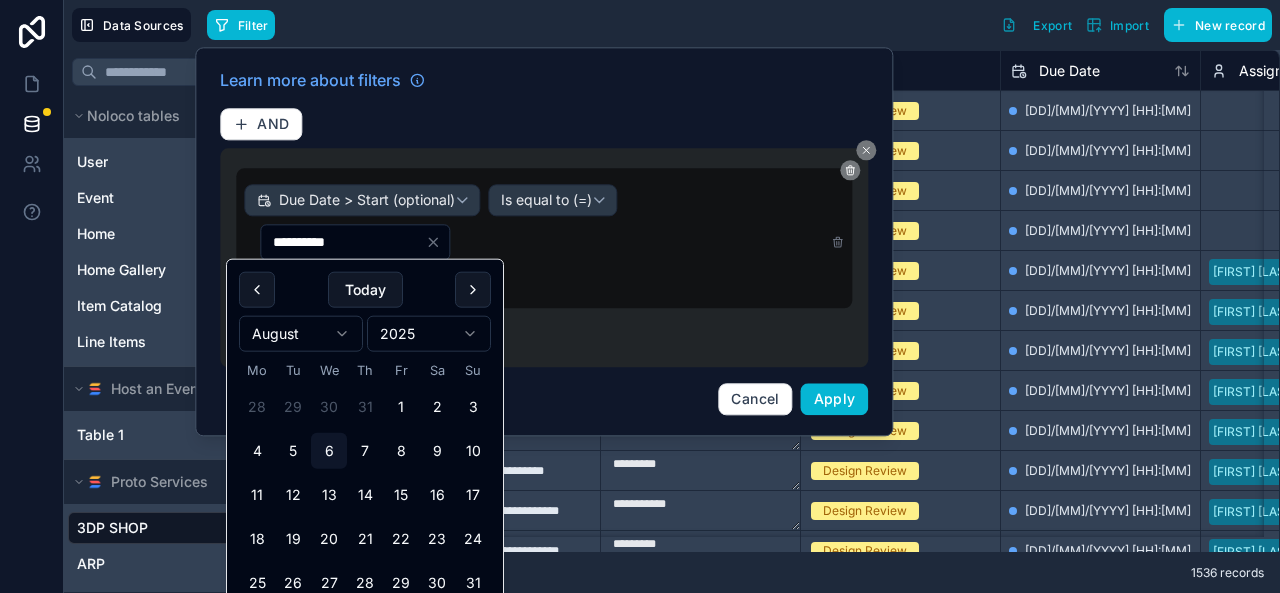 type on "**********" 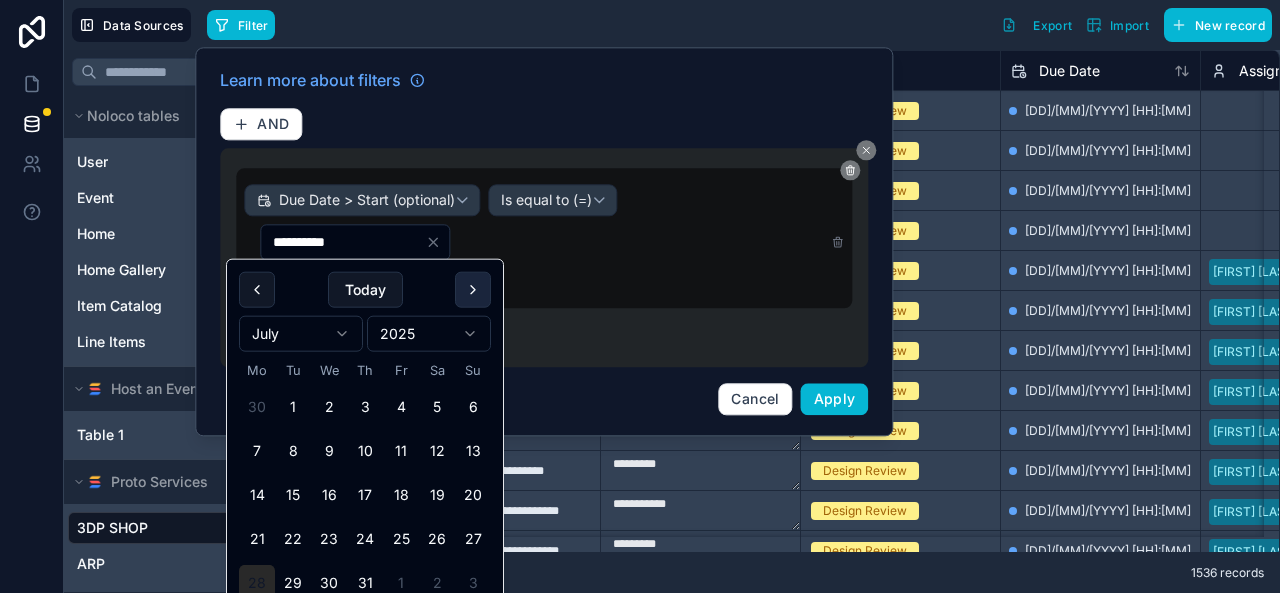 click at bounding box center (473, 290) 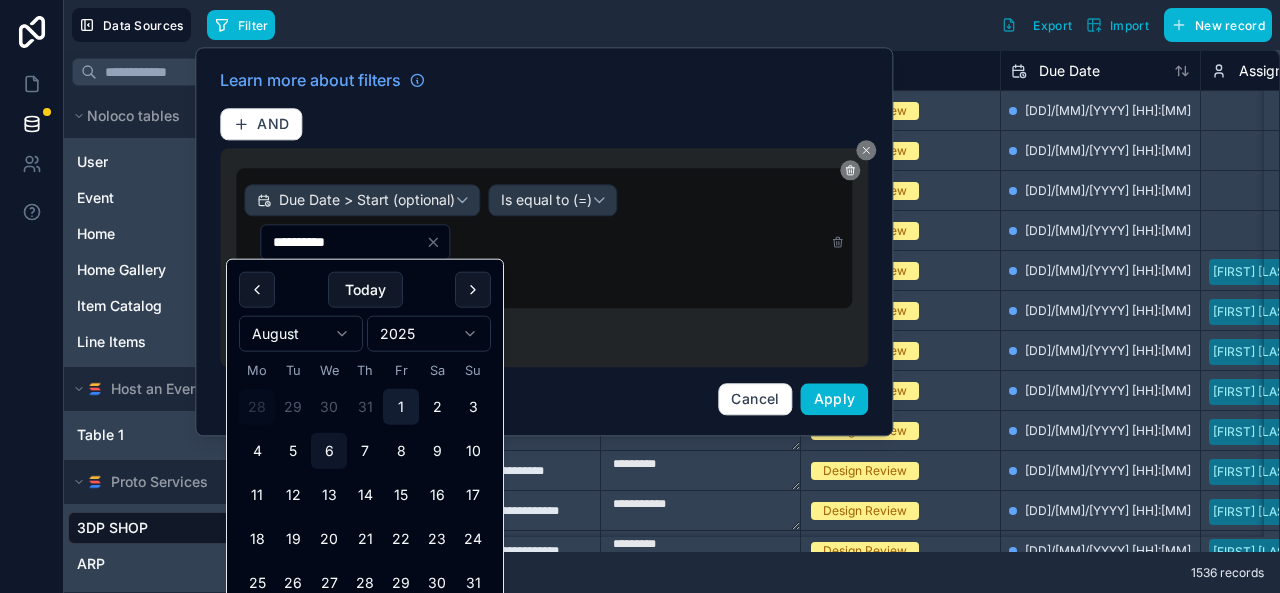 click on "1" at bounding box center [401, 407] 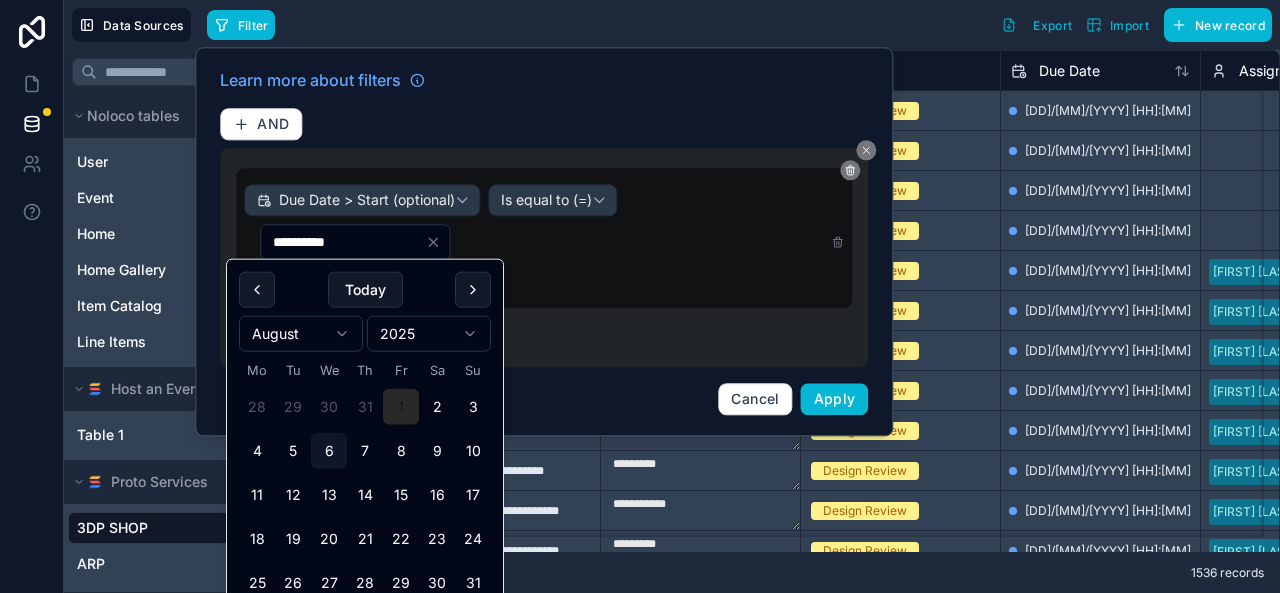 type on "**********" 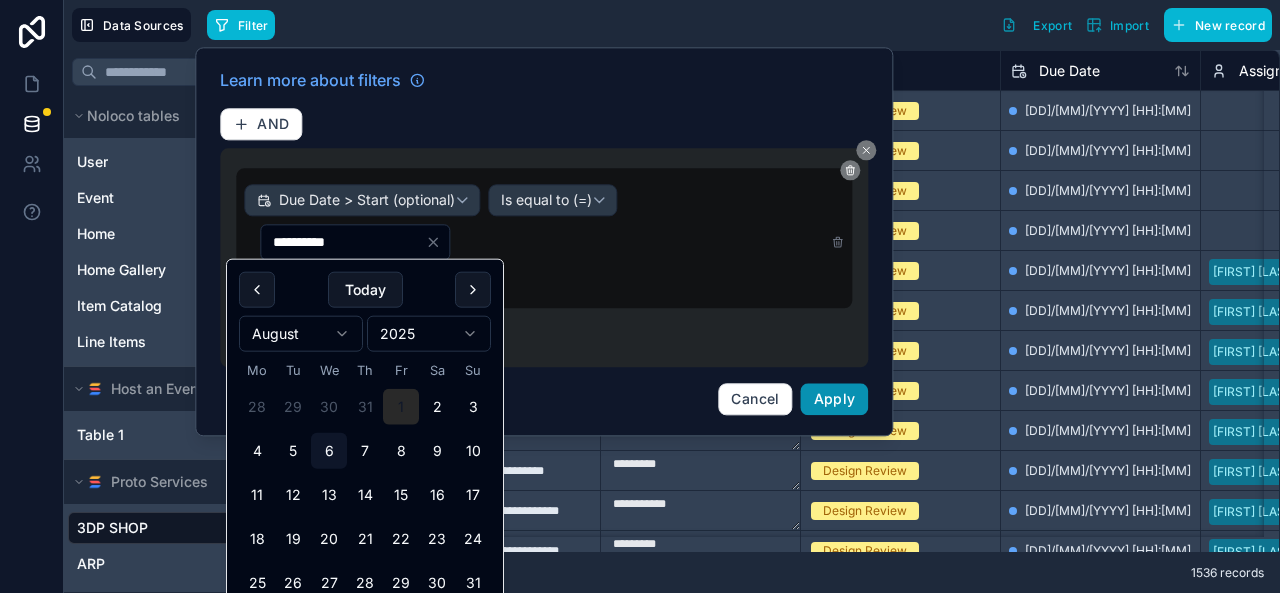 click on "Apply" at bounding box center (835, 398) 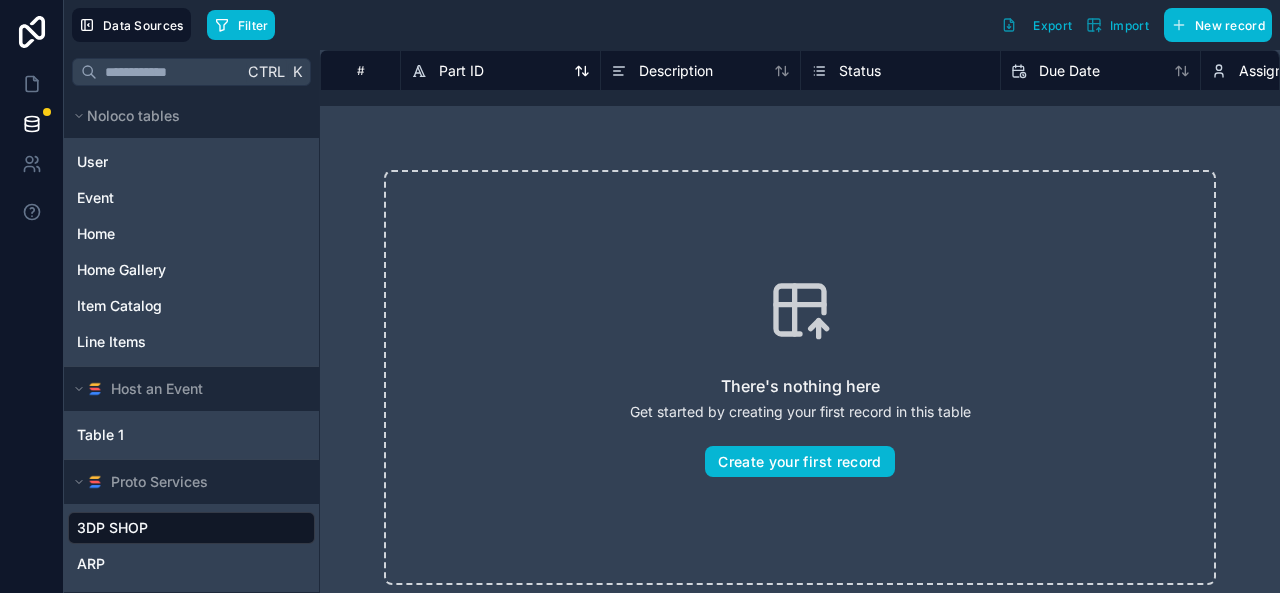 click on "Part ID" at bounding box center (500, 71) 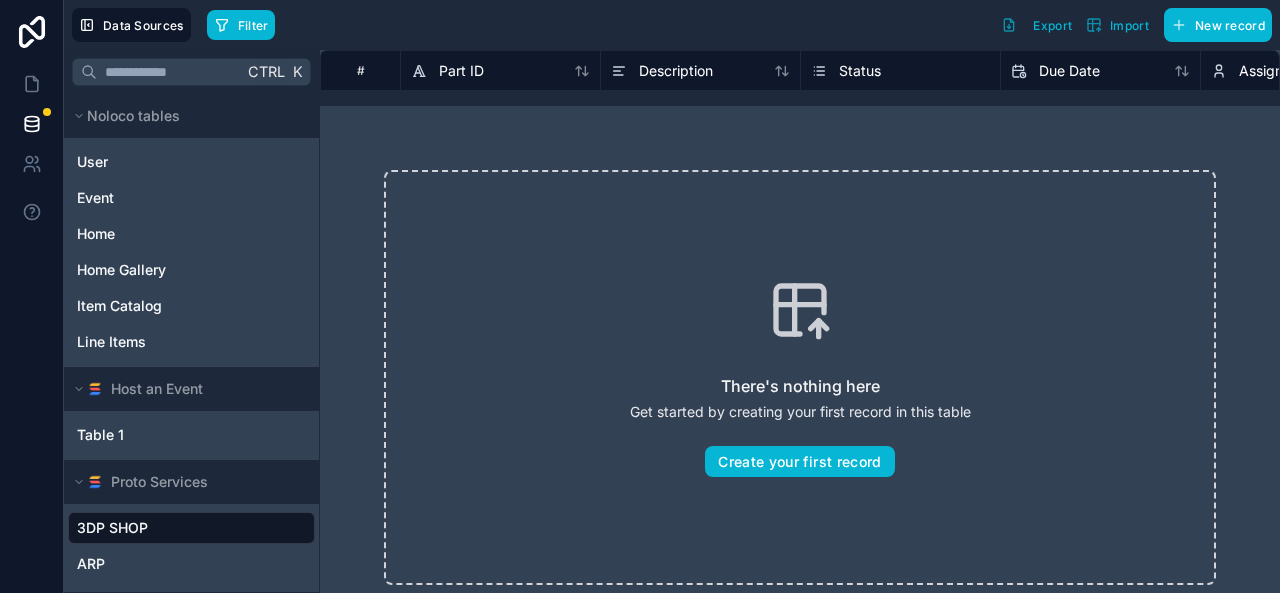 click on "Description" at bounding box center [700, 70] 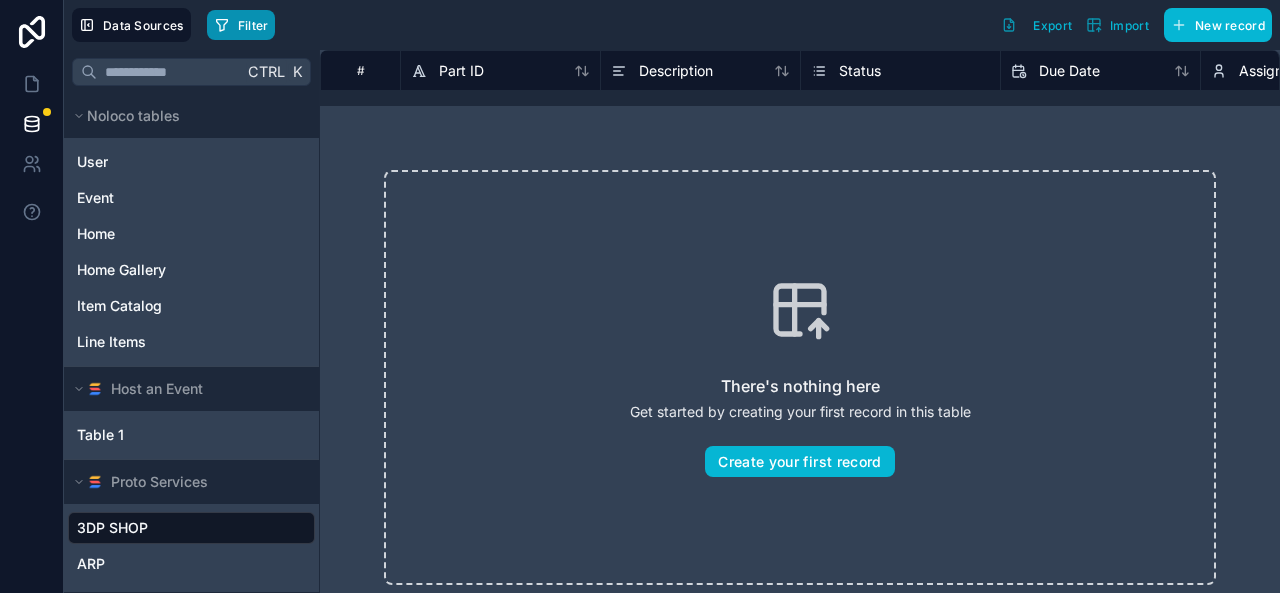click on "Filter" at bounding box center (253, 25) 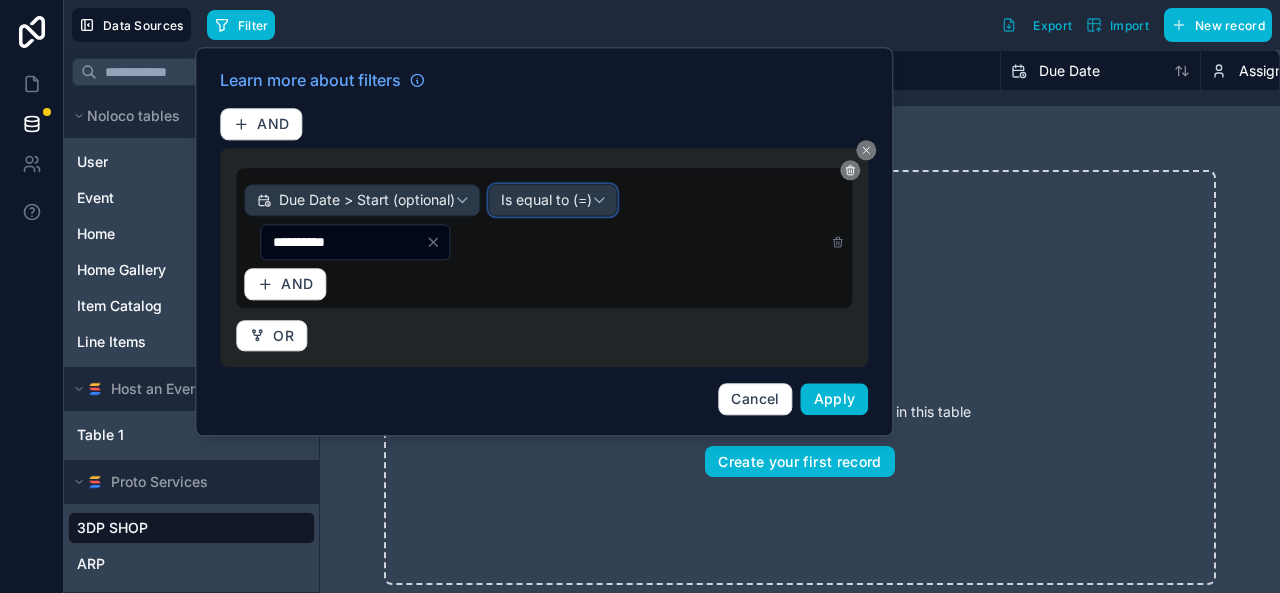click on "Is equal to (=)" at bounding box center (546, 200) 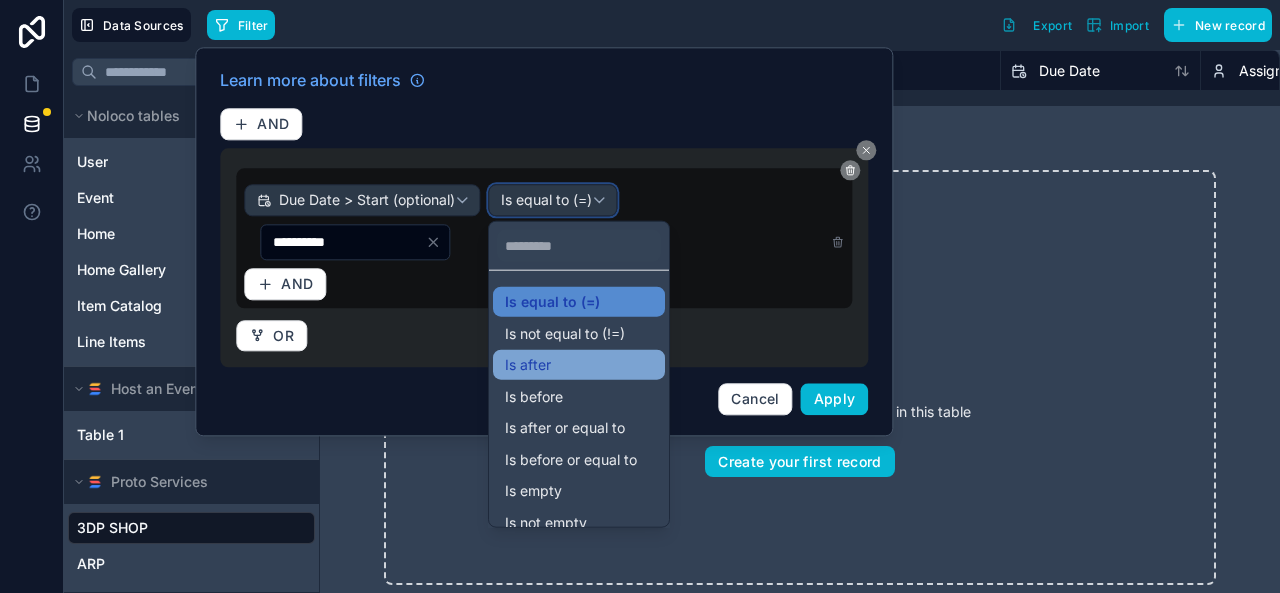 scroll, scrollTop: 14, scrollLeft: 0, axis: vertical 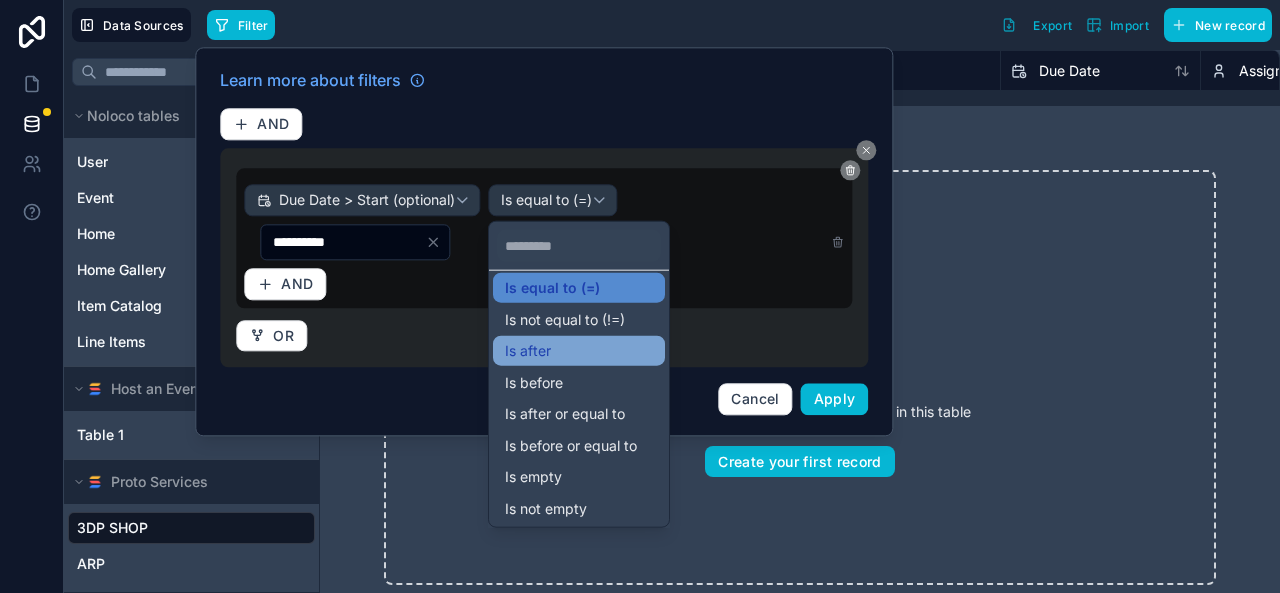 click on "Is after" at bounding box center [579, 351] 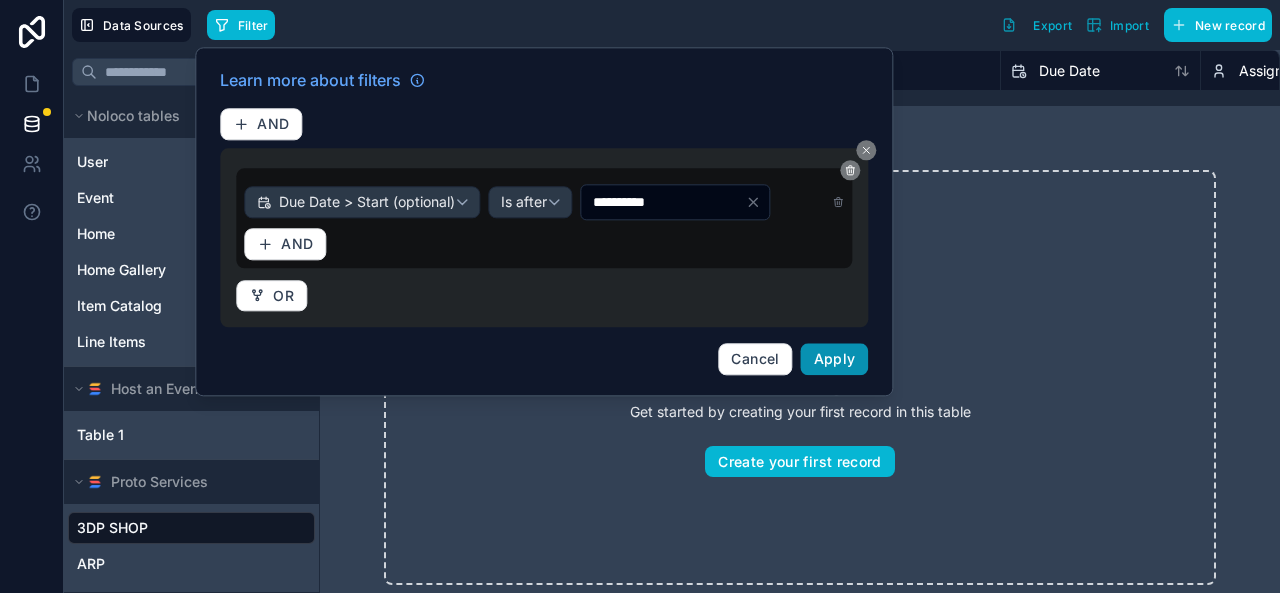 click on "Apply" at bounding box center [835, 358] 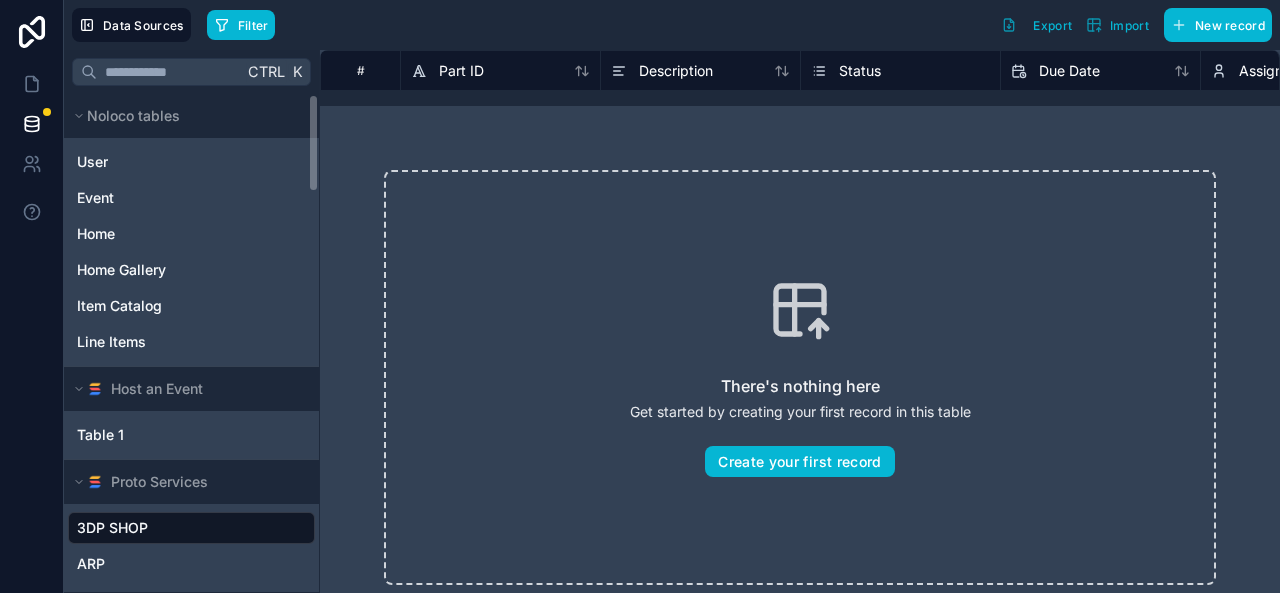 click on "Filter" at bounding box center [245, 25] 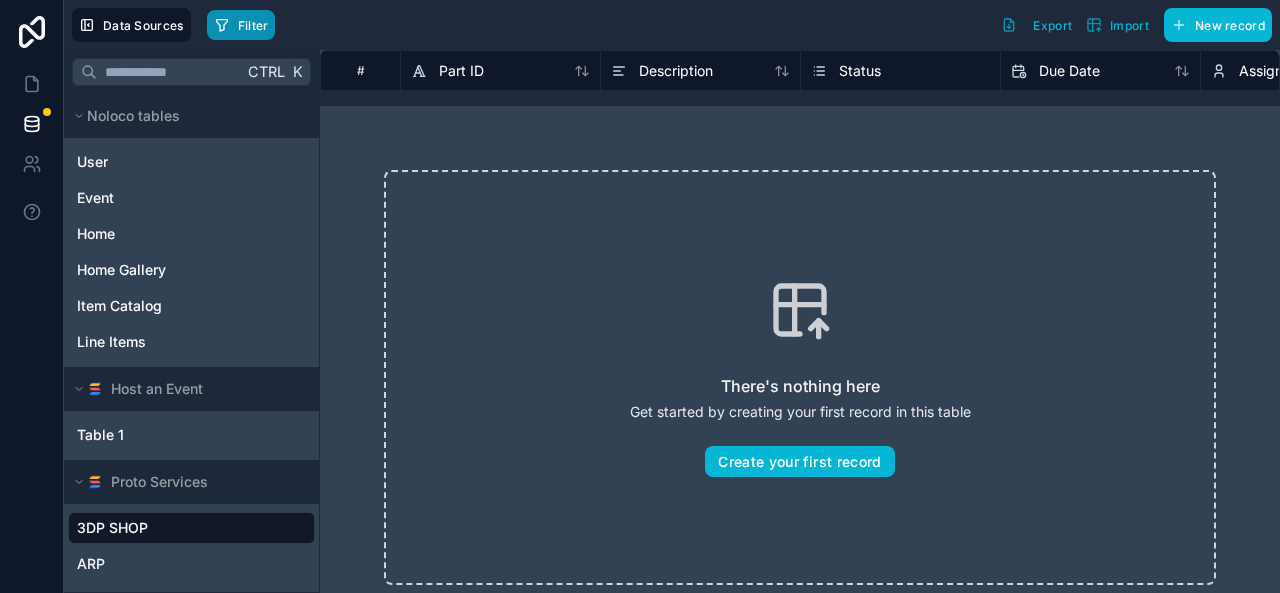 click on "Filter" at bounding box center (253, 25) 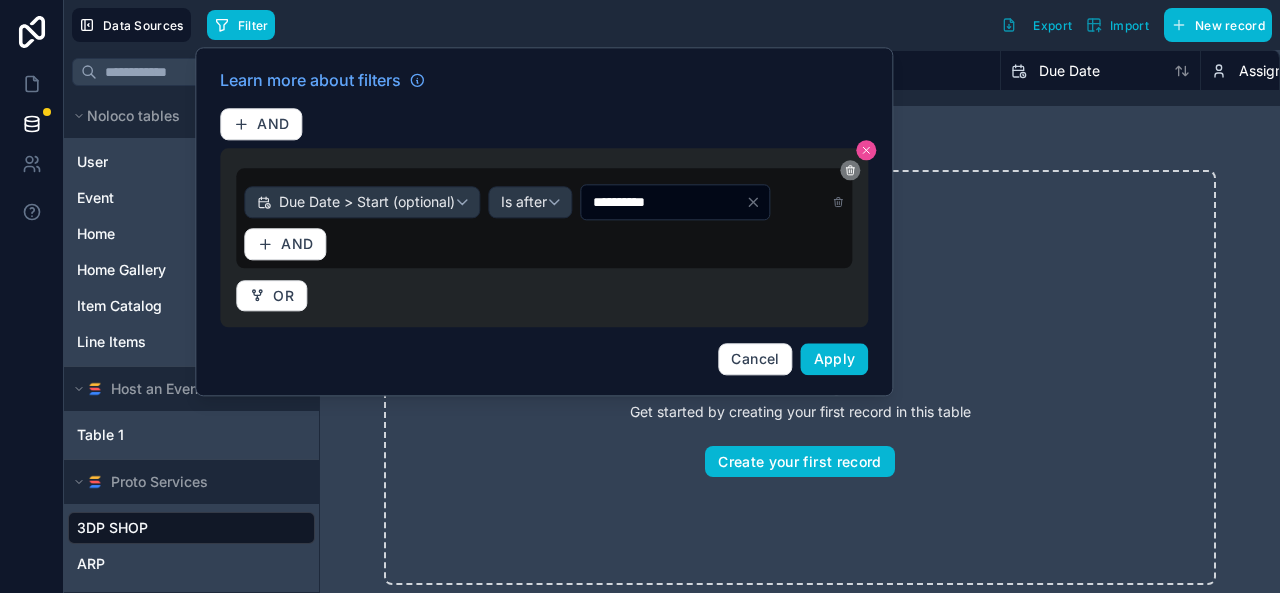 click 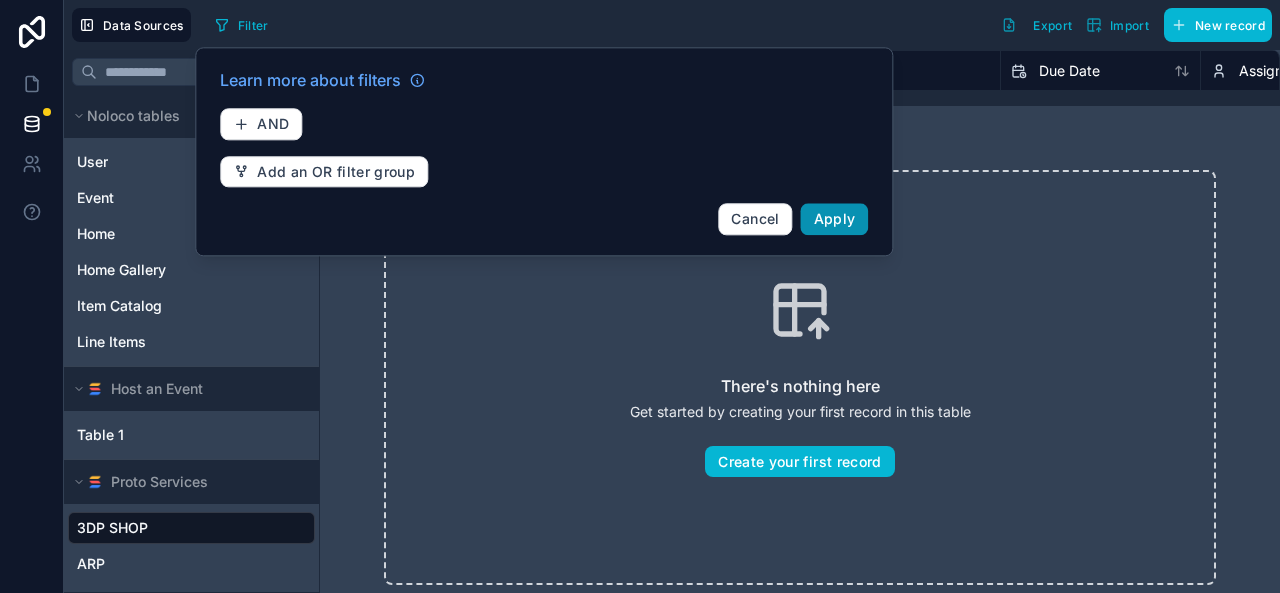 click on "Apply" at bounding box center [835, 218] 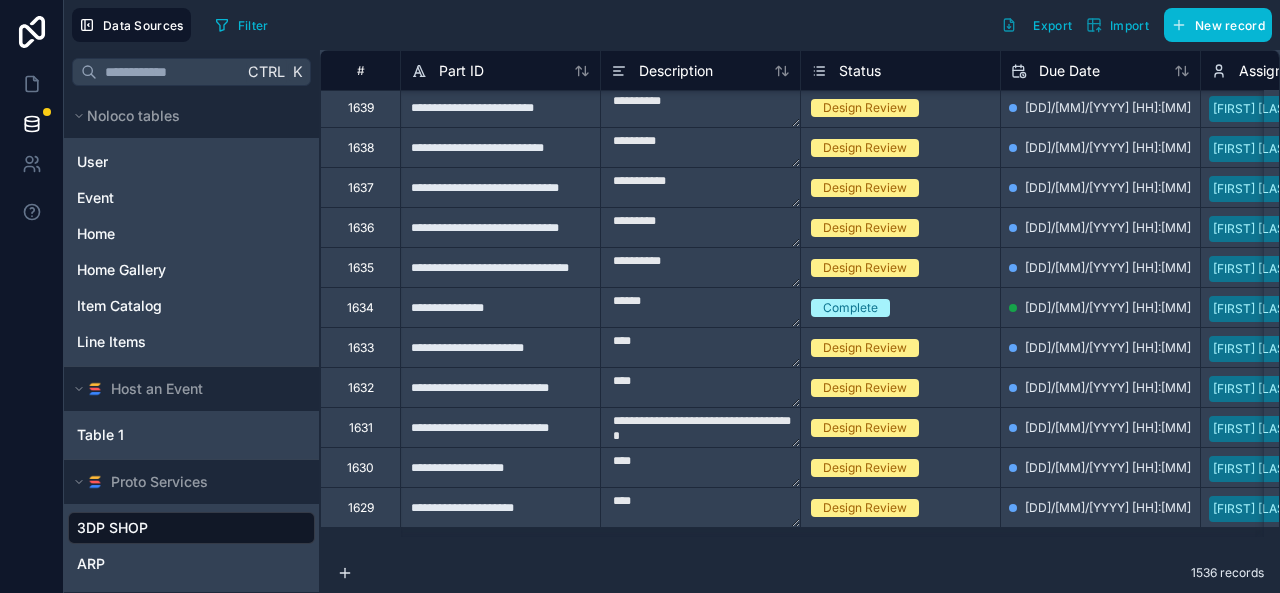 scroll, scrollTop: 0, scrollLeft: 0, axis: both 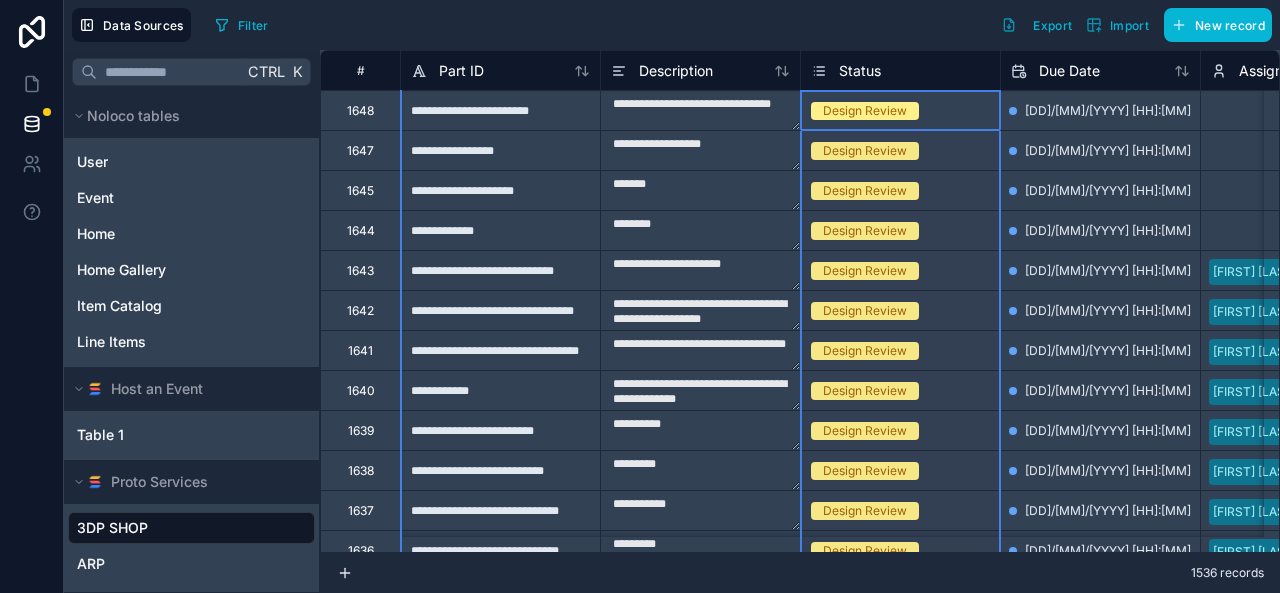 click on "Status" at bounding box center (900, 71) 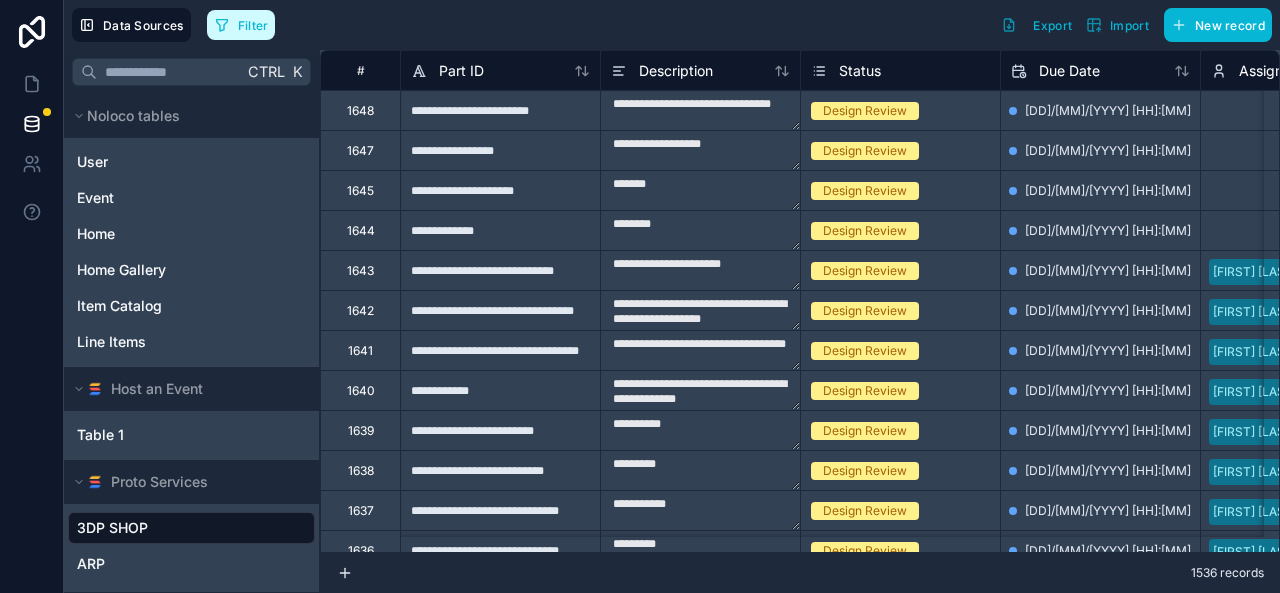 click on "Filter" at bounding box center (253, 25) 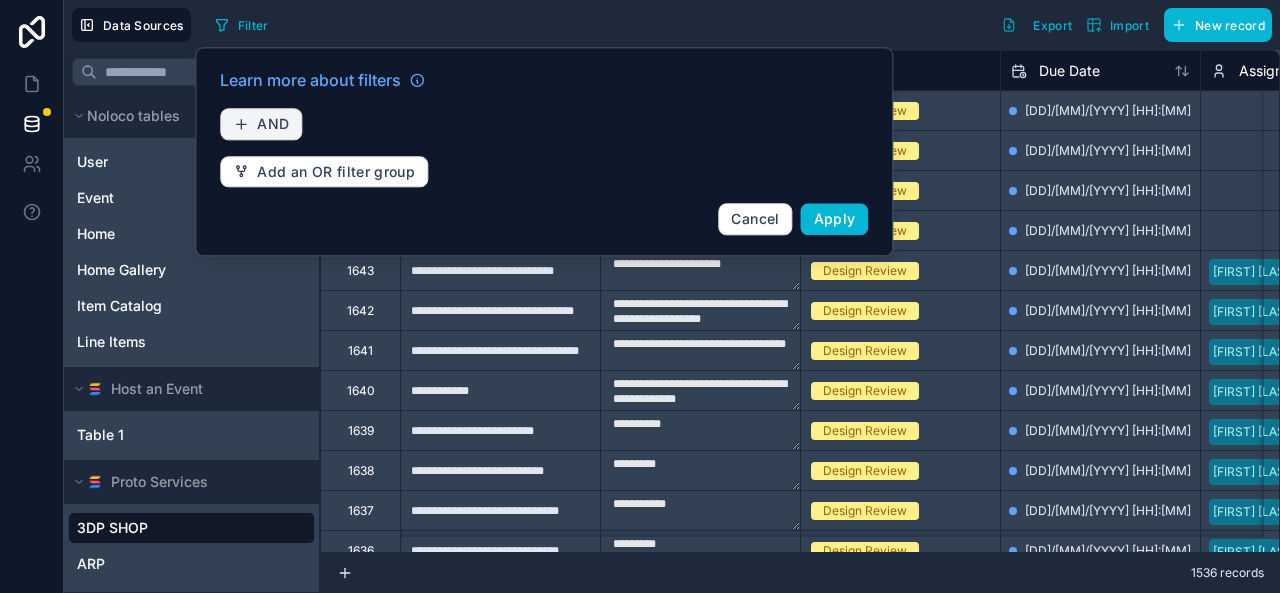 click on "AND" at bounding box center (273, 124) 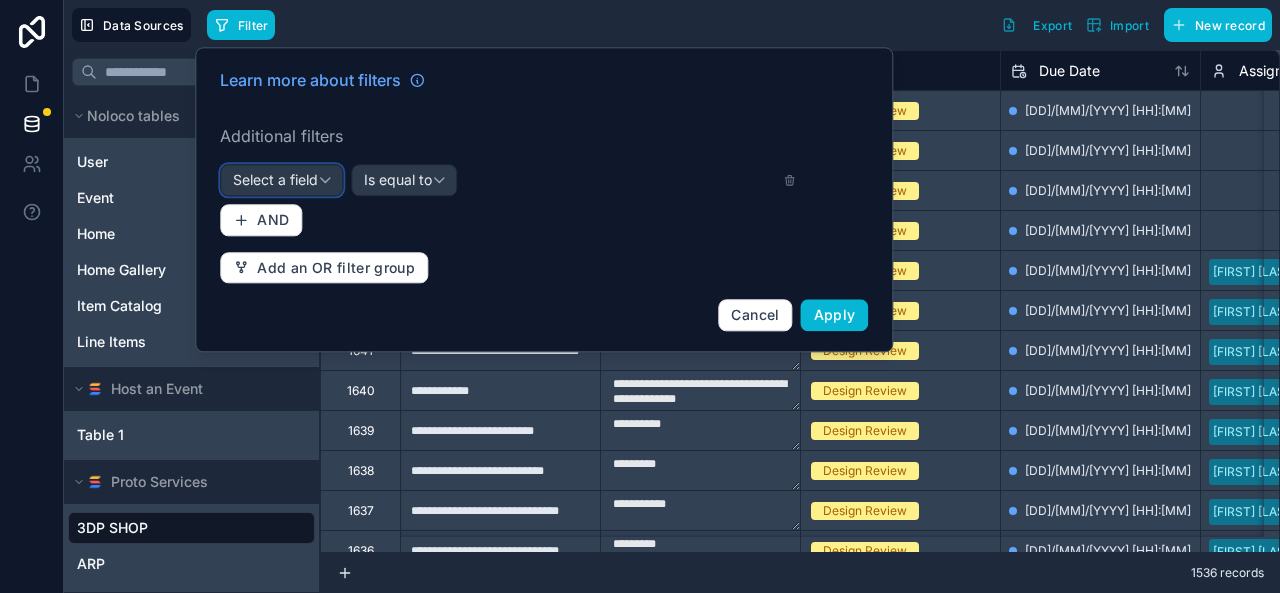 click on "Select a field" at bounding box center (275, 180) 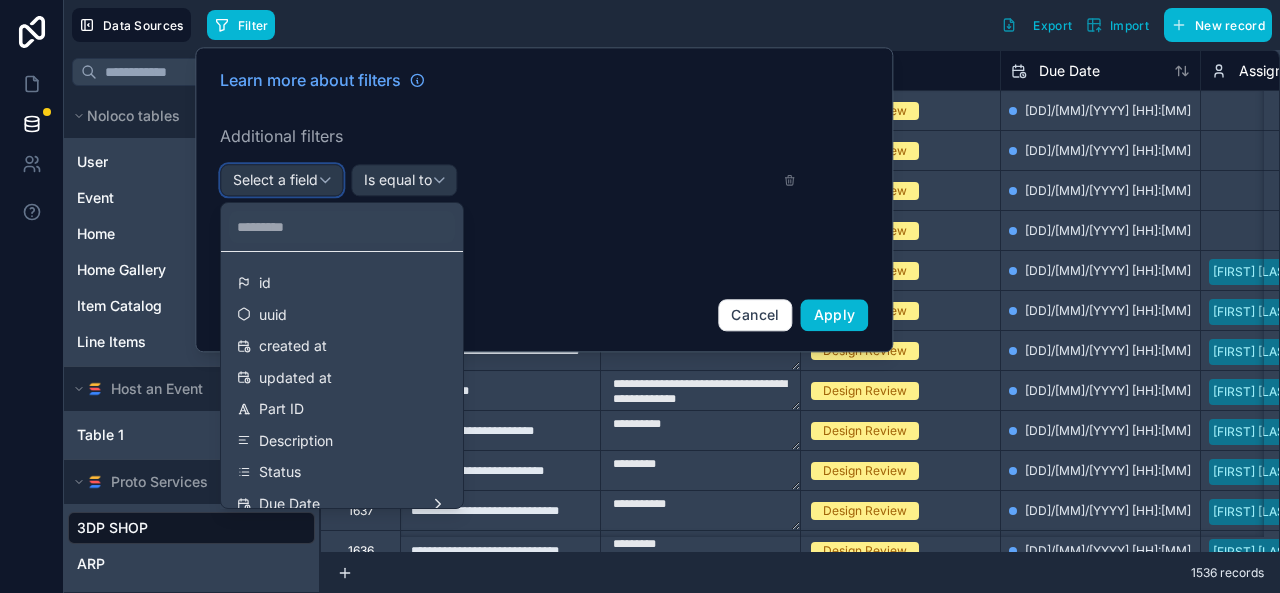 type 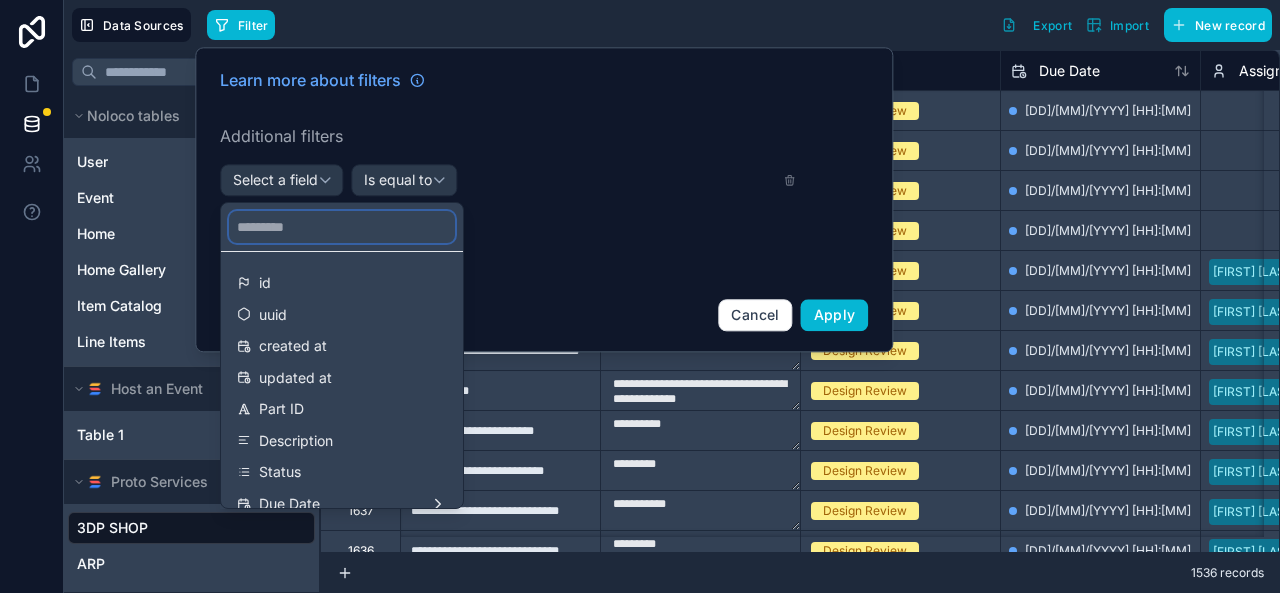 click at bounding box center [342, 227] 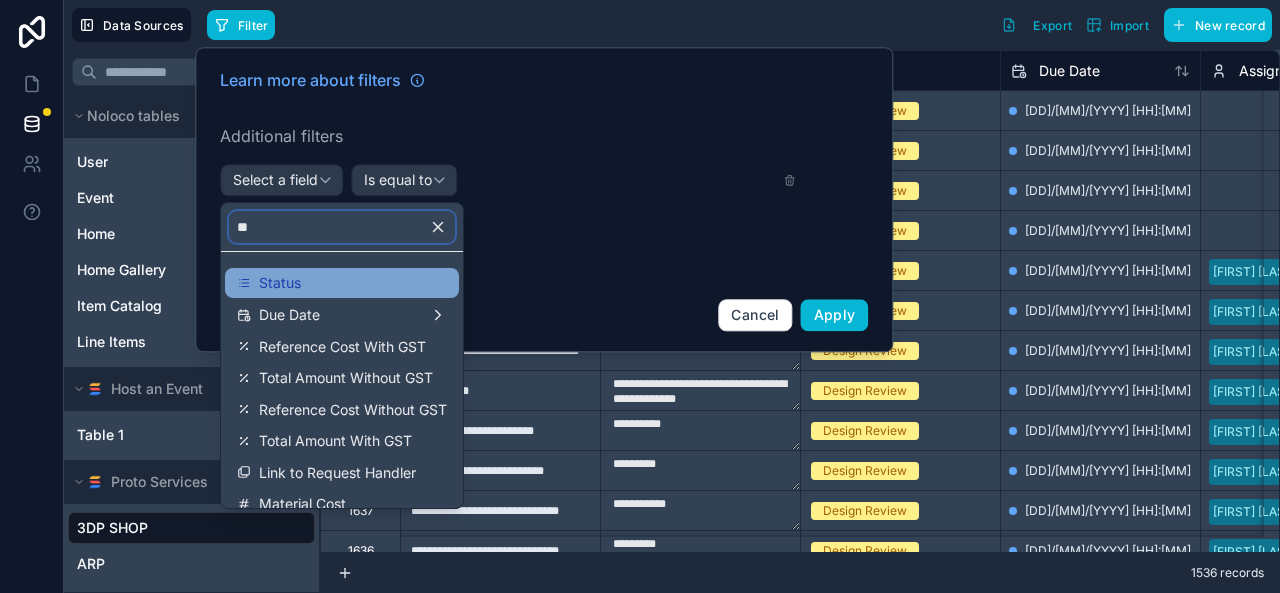 type on "**" 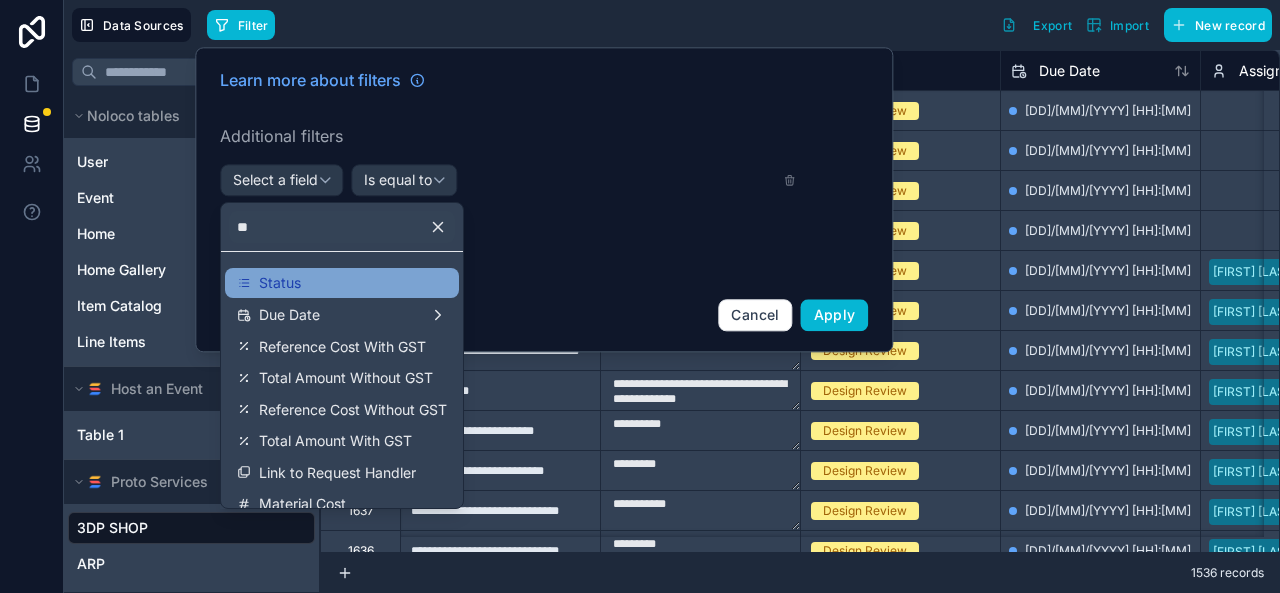 click on "Status" at bounding box center (342, 283) 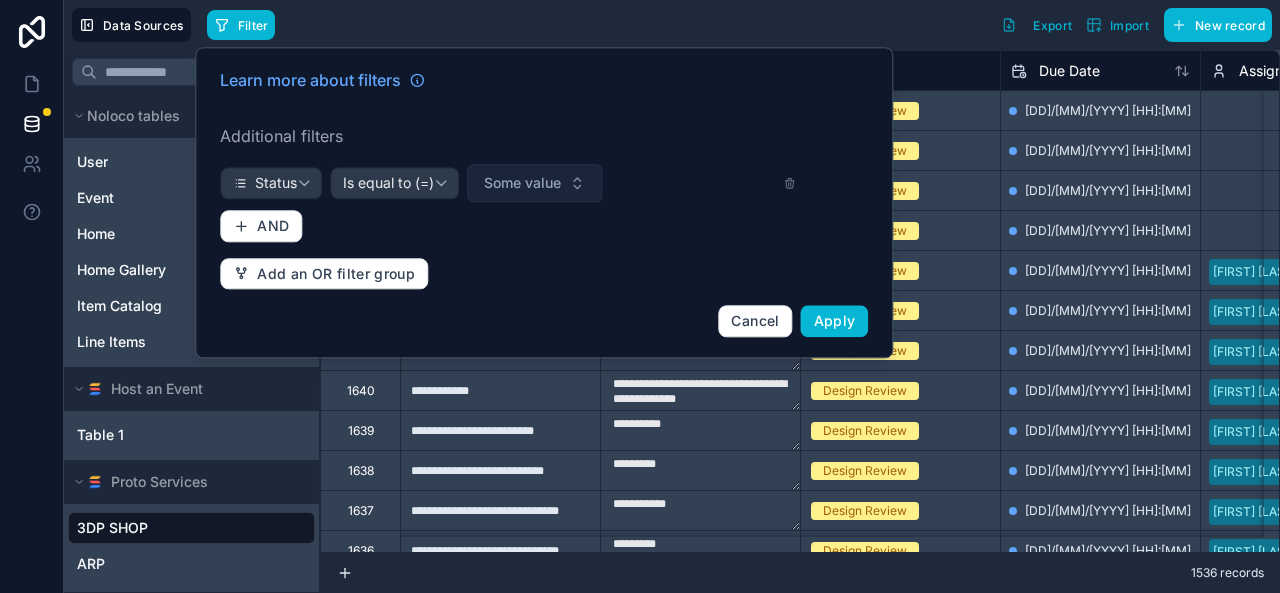 click on "Some value" at bounding box center (522, 183) 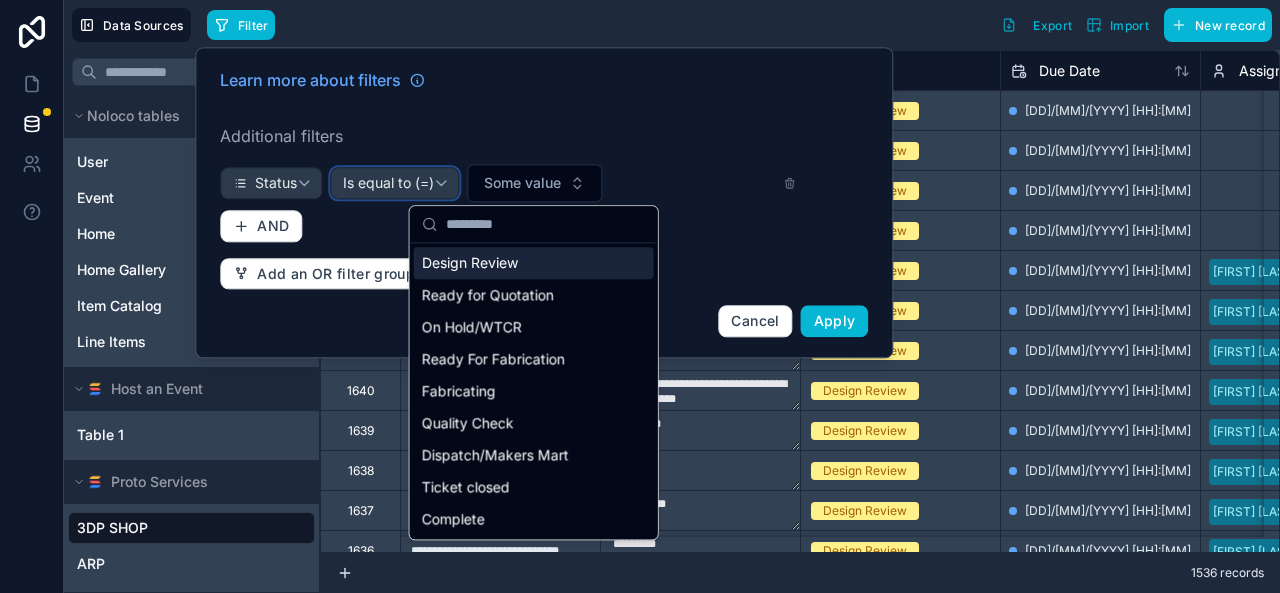 click on "Is equal to (=)" at bounding box center (394, 183) 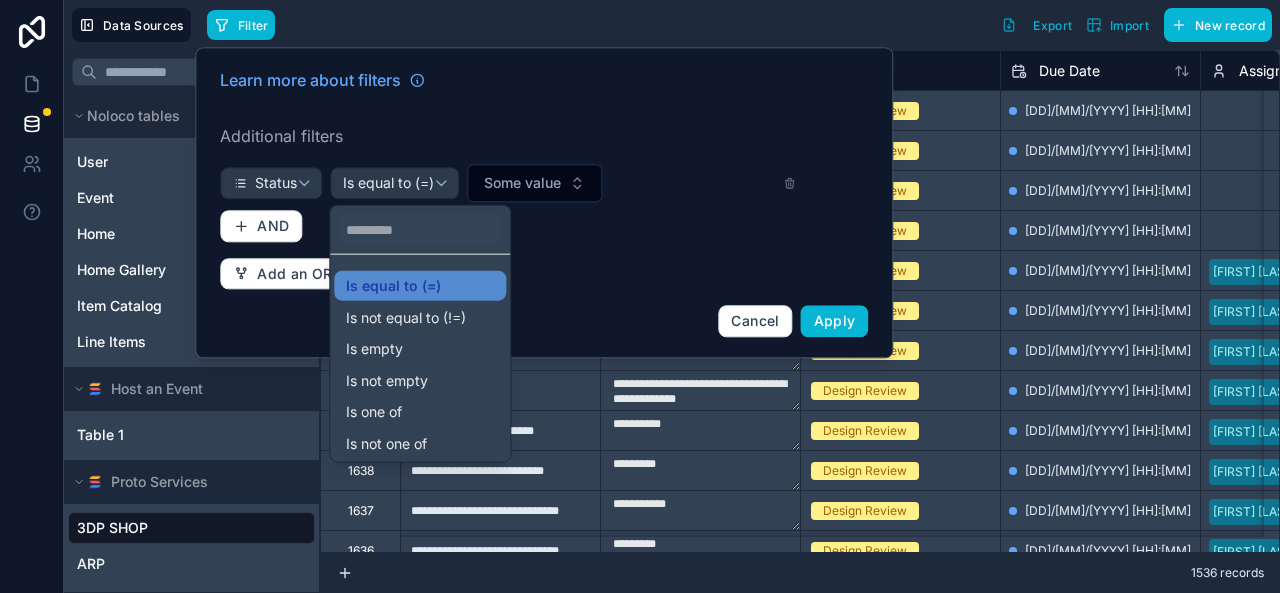 click at bounding box center (544, 202) 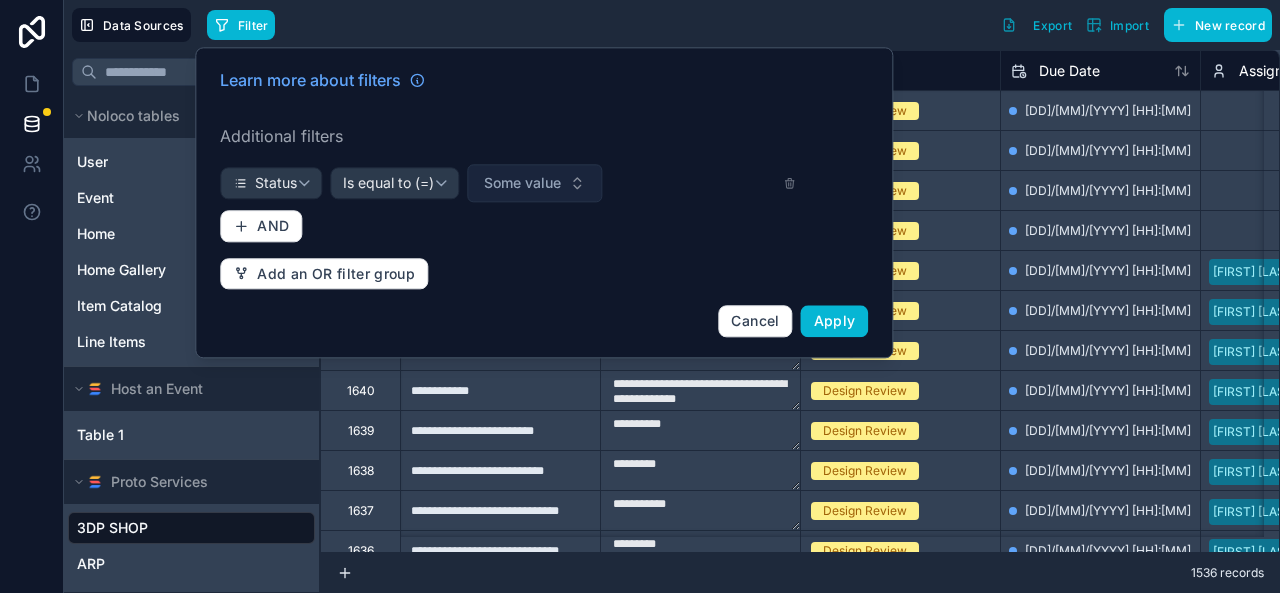 click on "Some value" at bounding box center [522, 183] 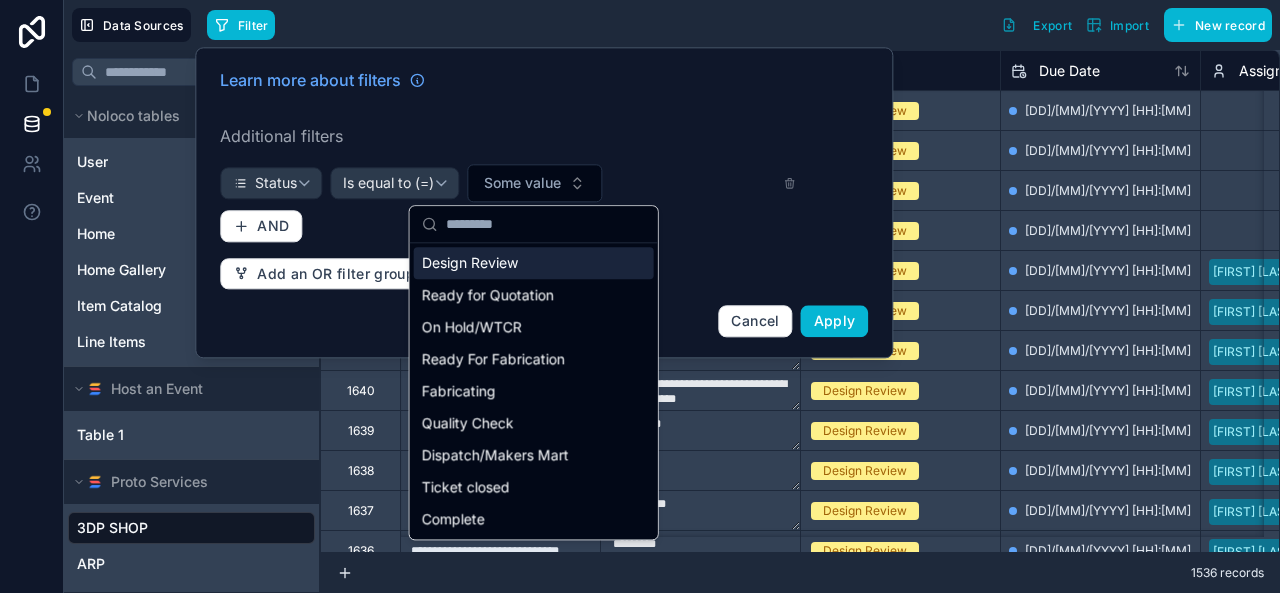 click on "Some value" at bounding box center [617, 183] 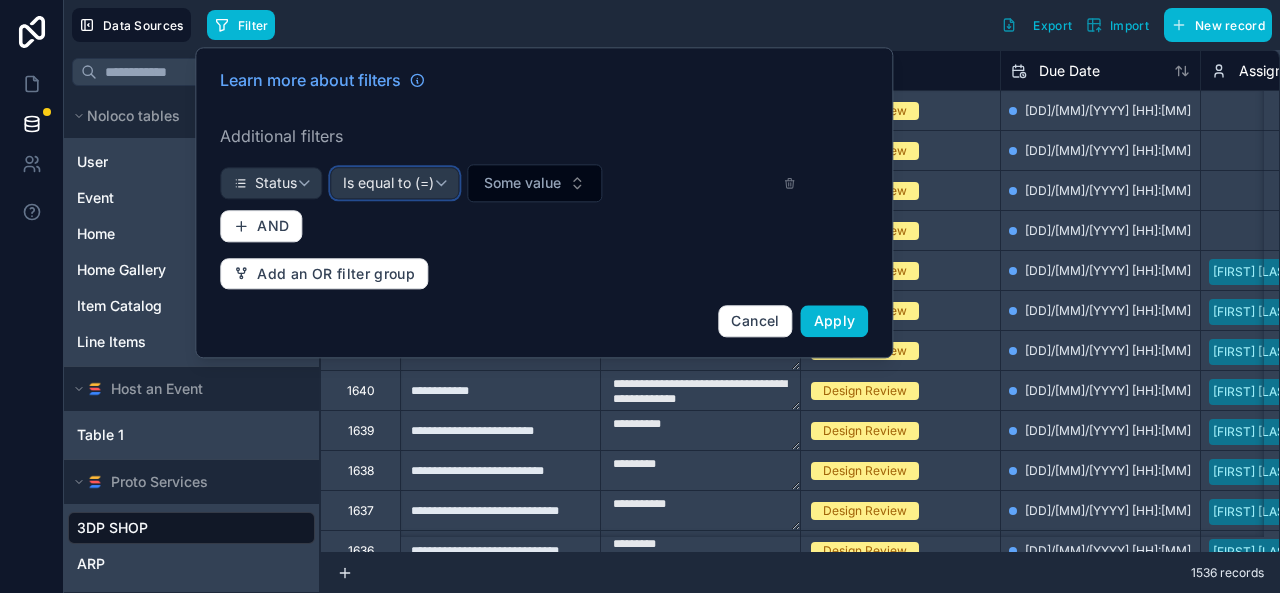 click on "Is equal to (=)" at bounding box center (394, 183) 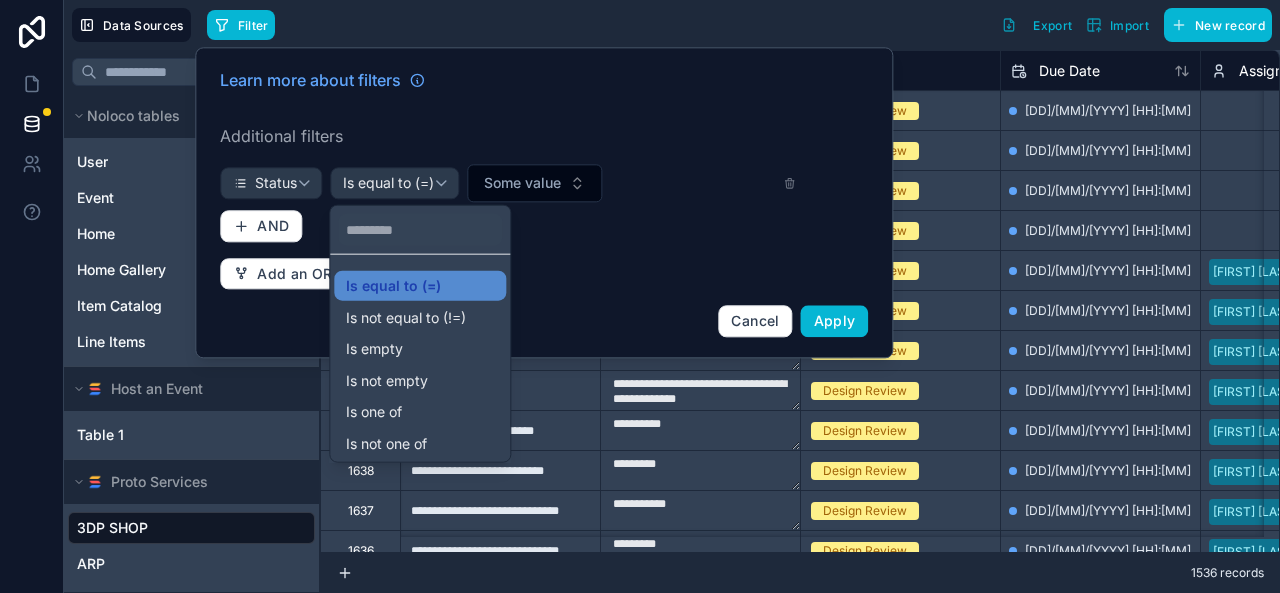 click at bounding box center [544, 202] 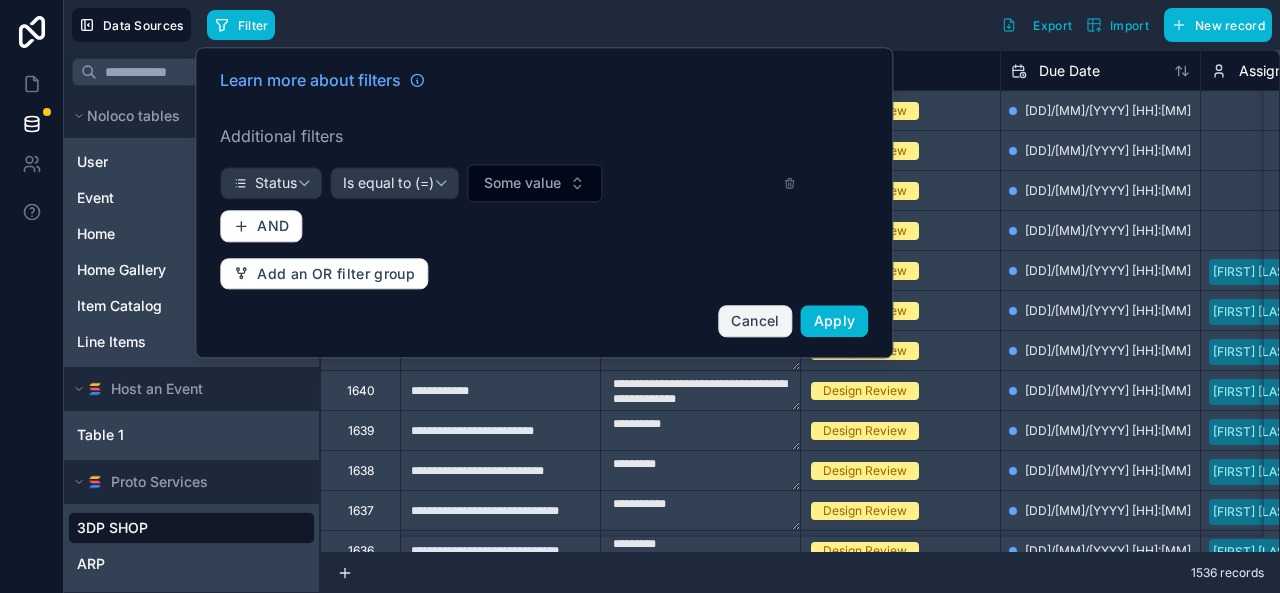 click on "Cancel" at bounding box center (755, 320) 